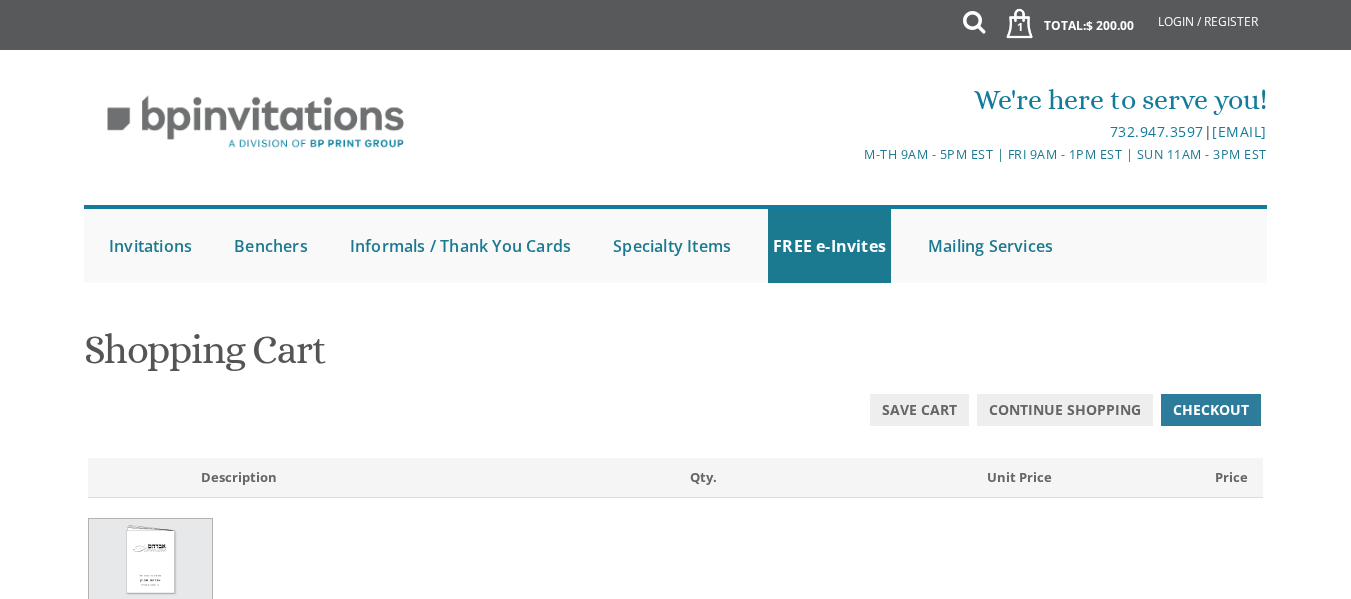 scroll, scrollTop: 61, scrollLeft: 0, axis: vertical 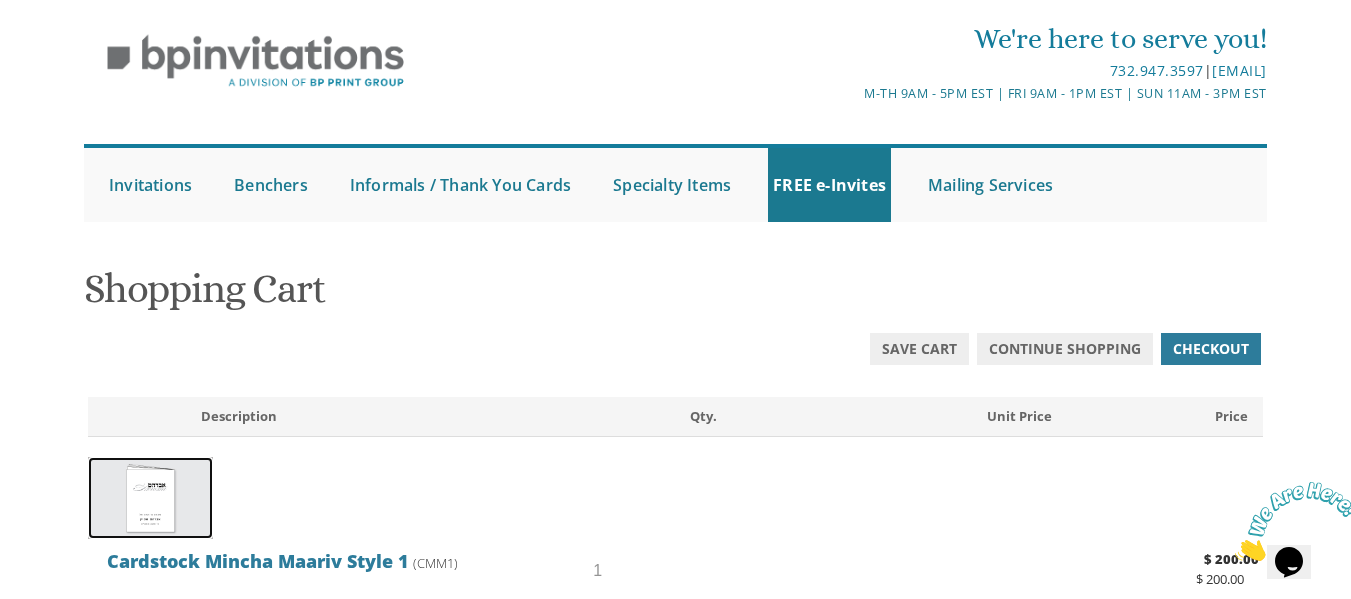 click at bounding box center (150, 498) 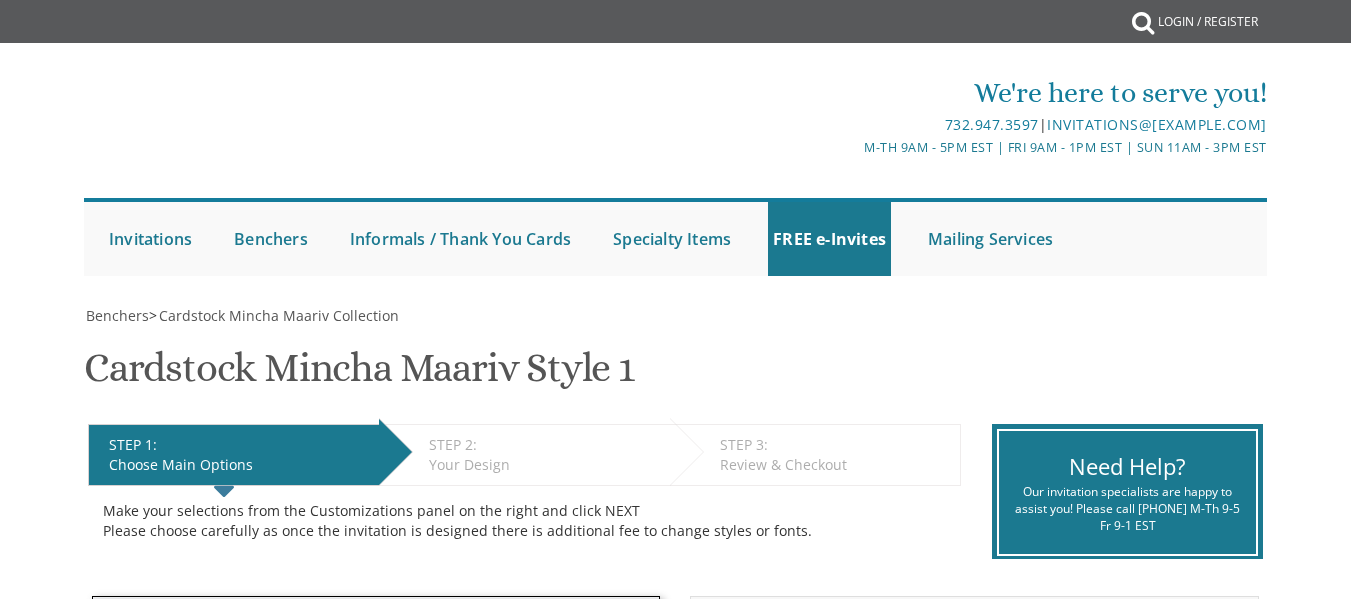 scroll, scrollTop: 0, scrollLeft: 0, axis: both 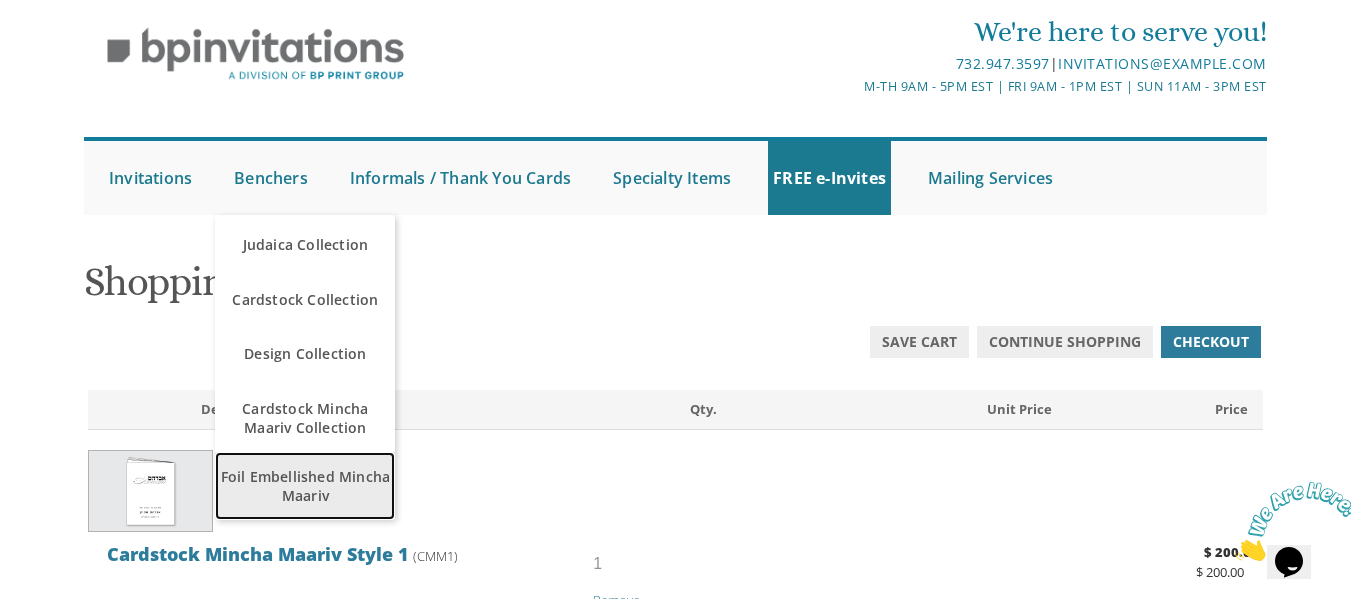 click on "Foil Embellished Mincha Maariv" at bounding box center [305, 486] 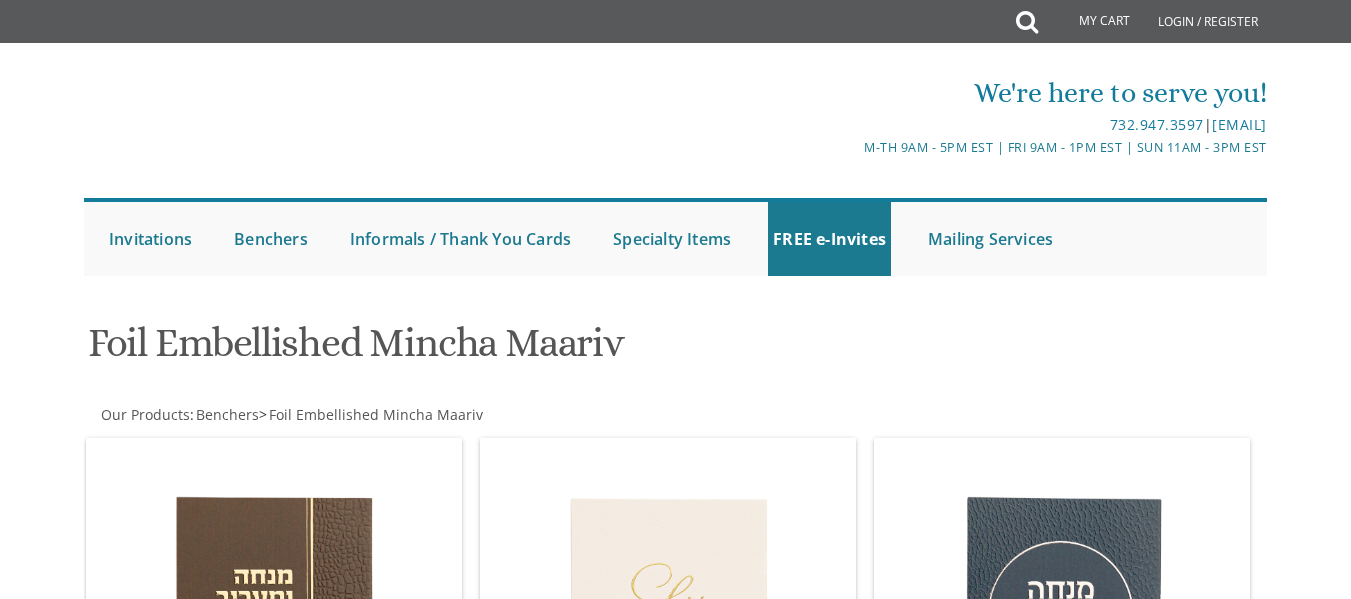 scroll, scrollTop: 0, scrollLeft: 0, axis: both 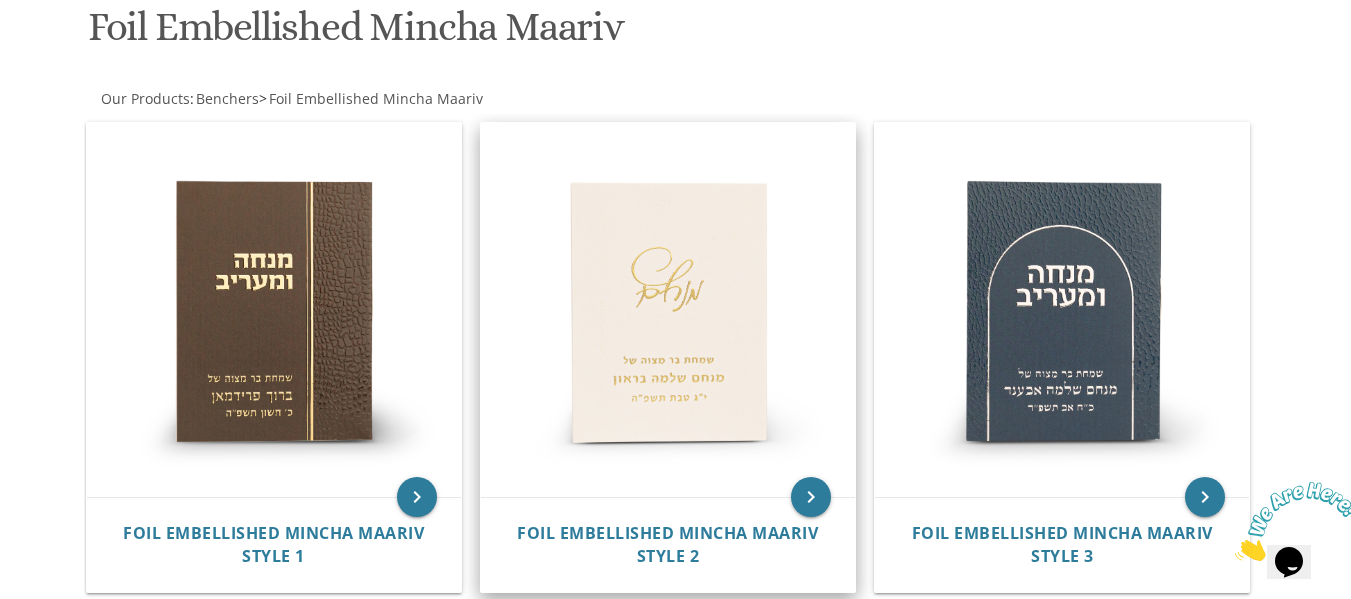 click at bounding box center [668, 310] 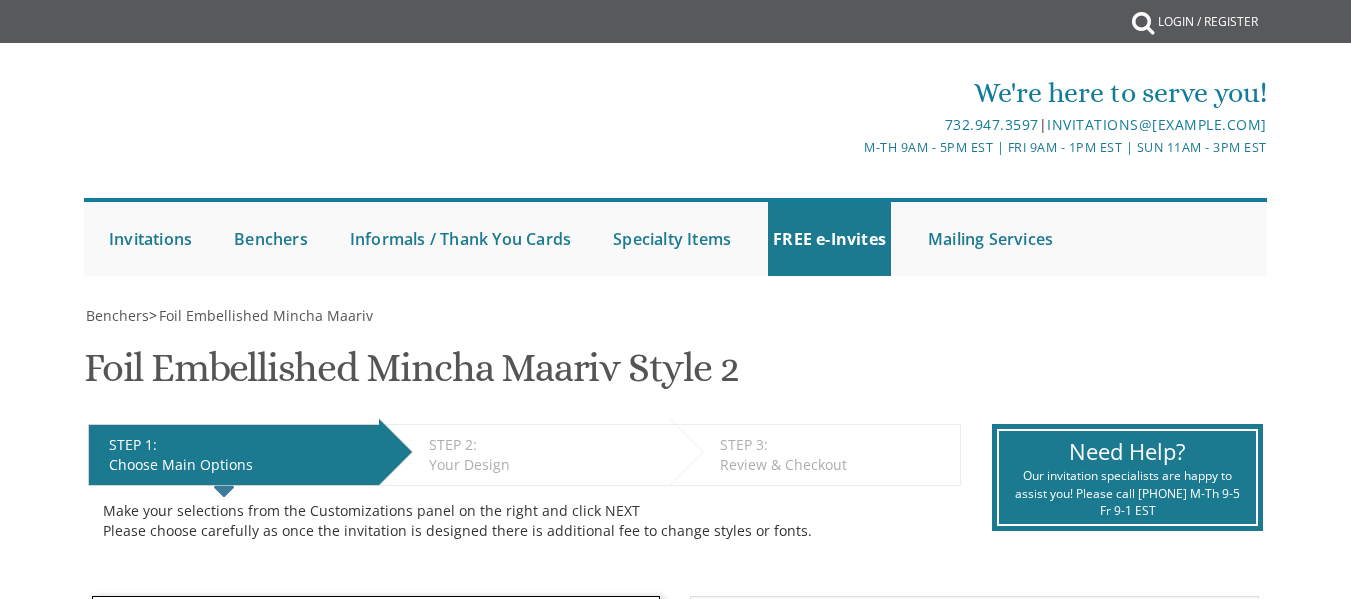 scroll, scrollTop: 0, scrollLeft: 0, axis: both 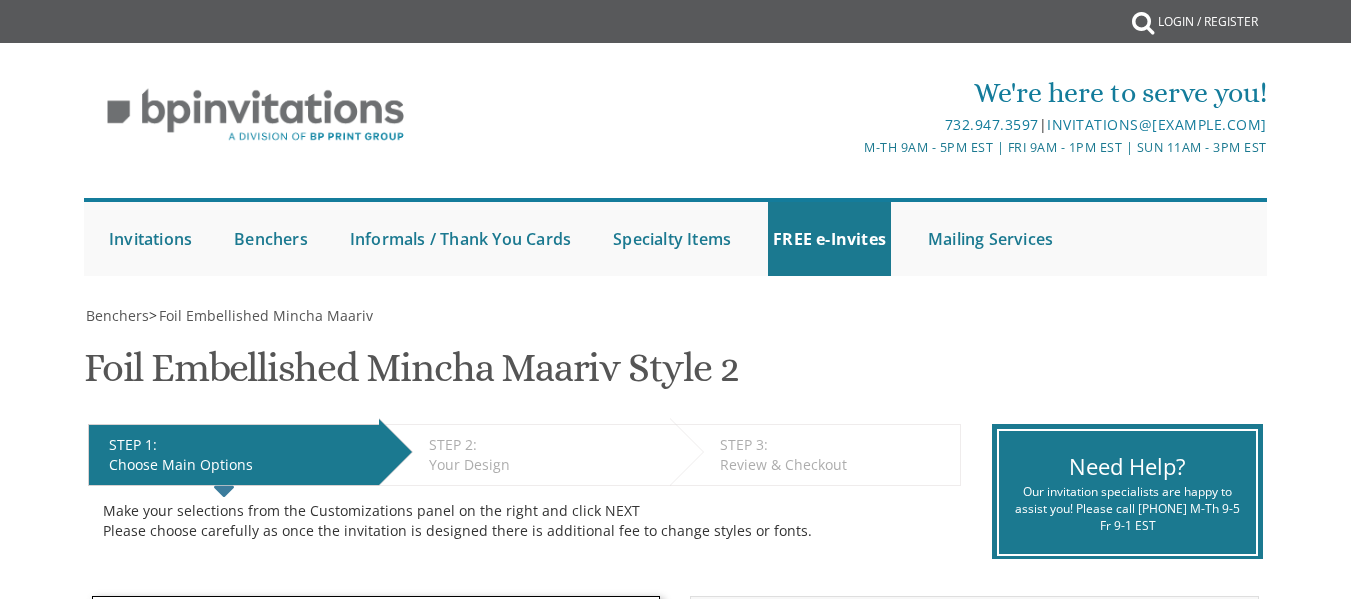 click on "Foil Embellished Mincha Maariv Style 2  SKU: FEMM02" at bounding box center [411, 375] 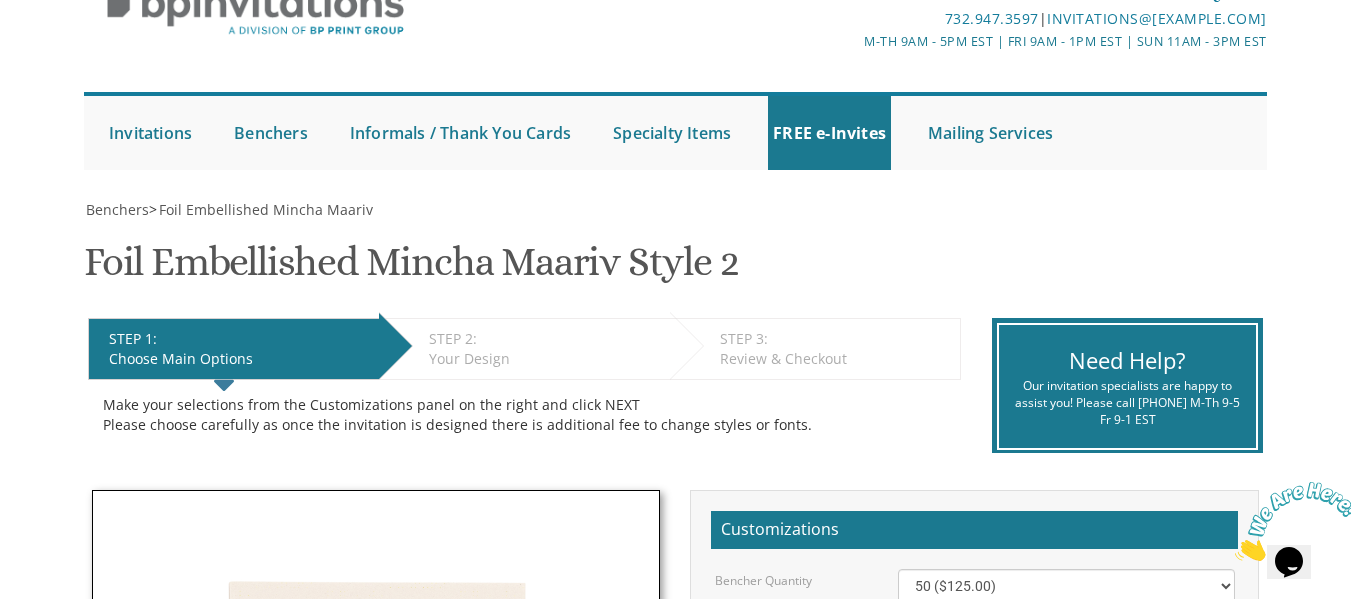 scroll, scrollTop: 122, scrollLeft: 0, axis: vertical 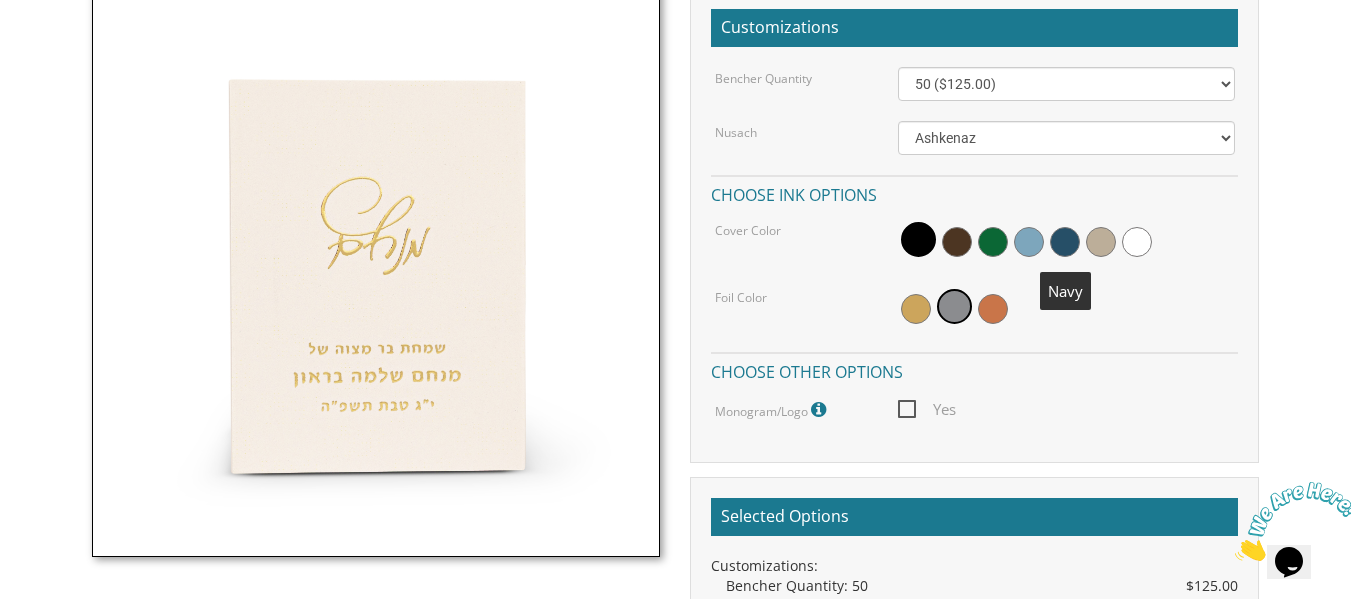click at bounding box center [1065, 242] 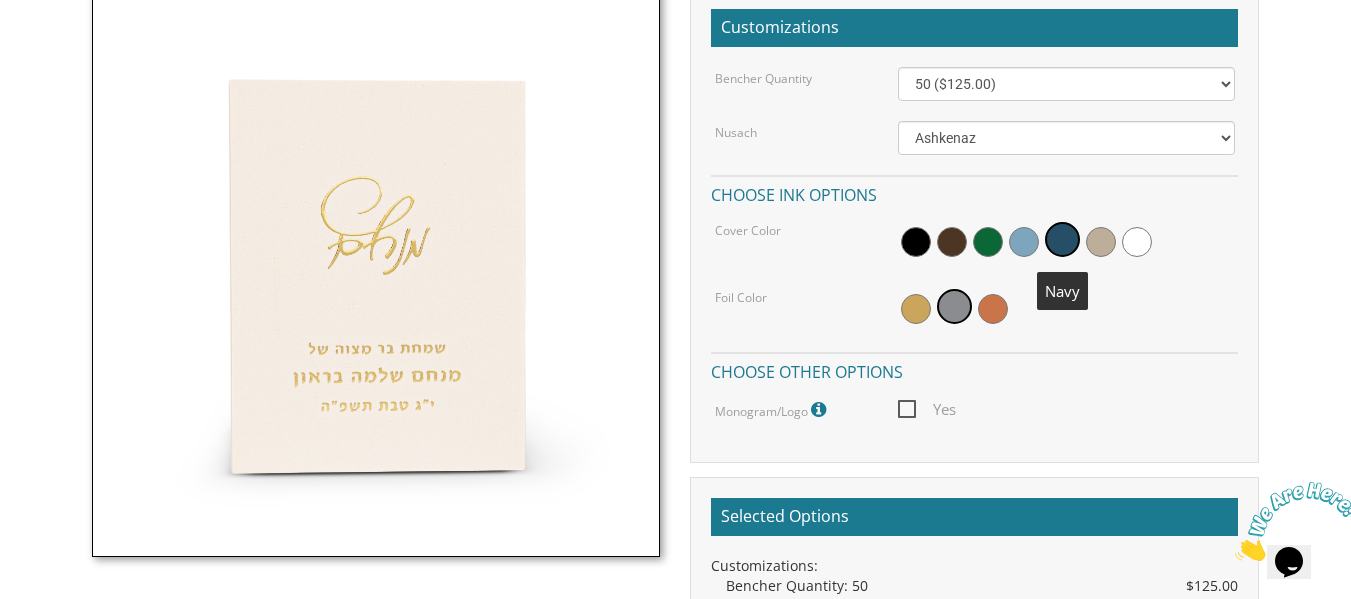 click at bounding box center [1062, 239] 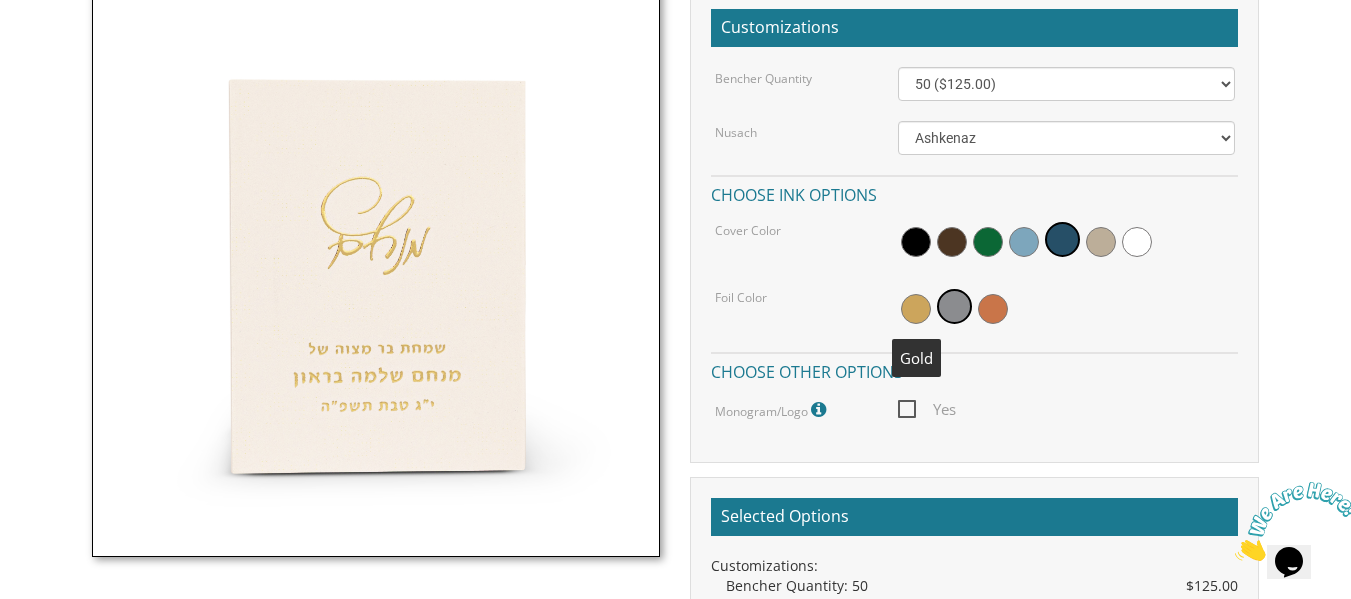 click at bounding box center (916, 309) 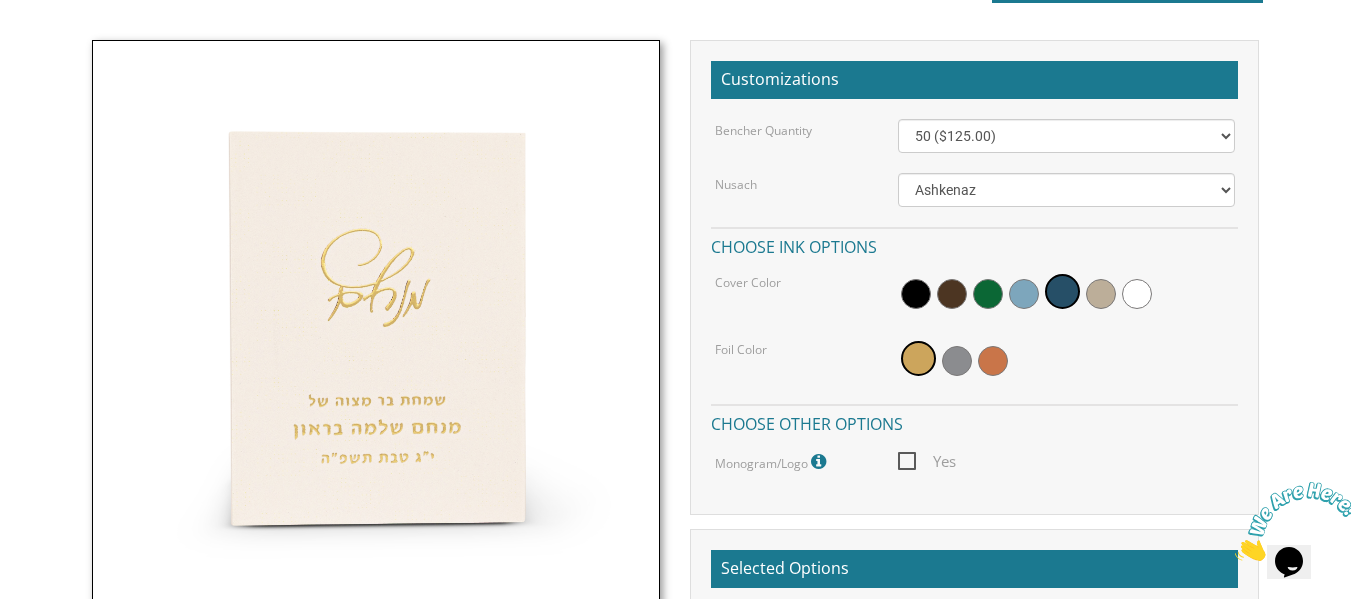 scroll, scrollTop: 552, scrollLeft: 0, axis: vertical 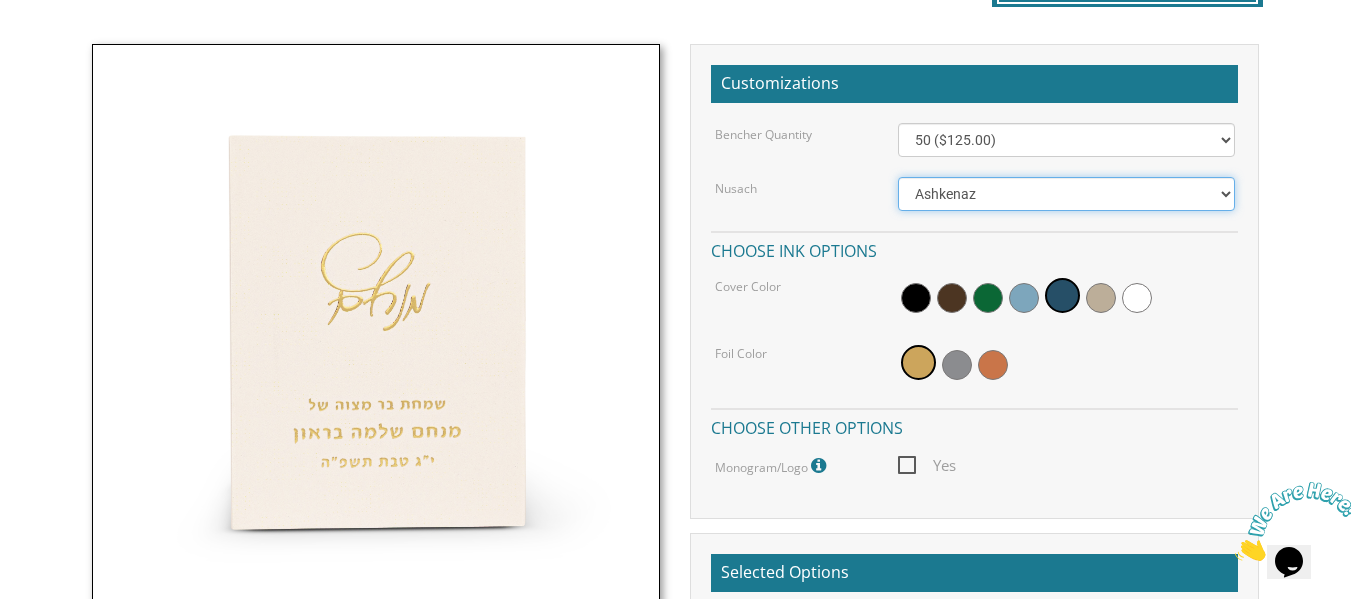 click on "Ashkenaz Edut Mizrach Sefard" at bounding box center [1066, 194] 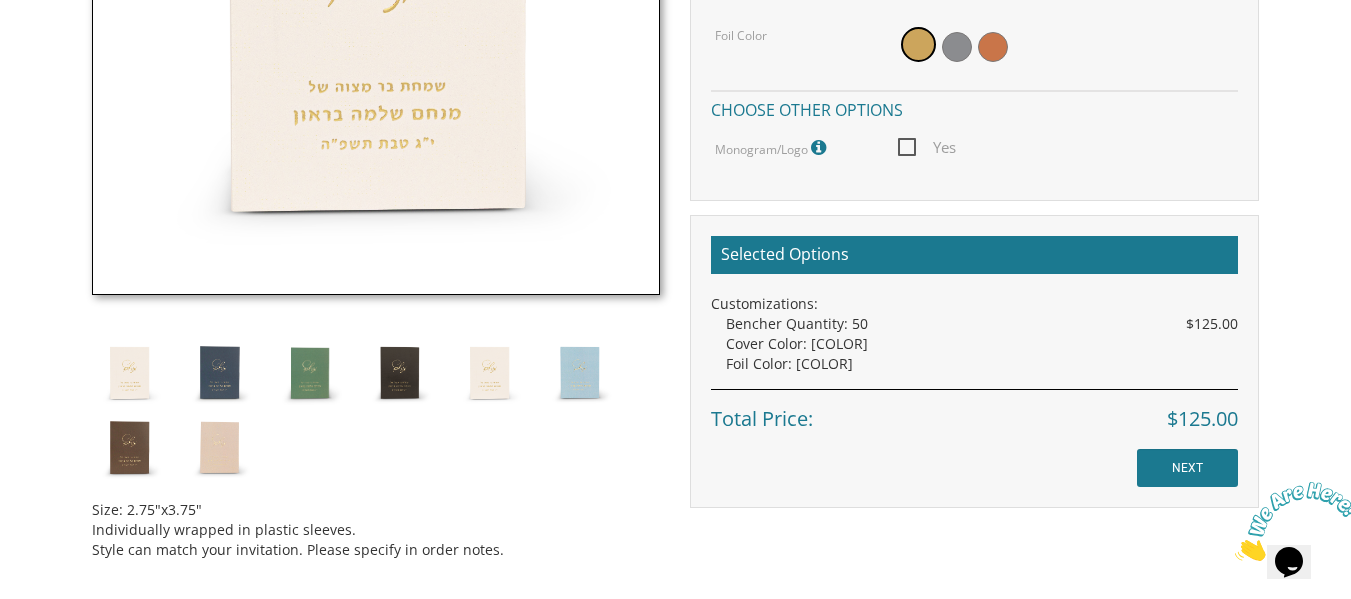scroll, scrollTop: 871, scrollLeft: 0, axis: vertical 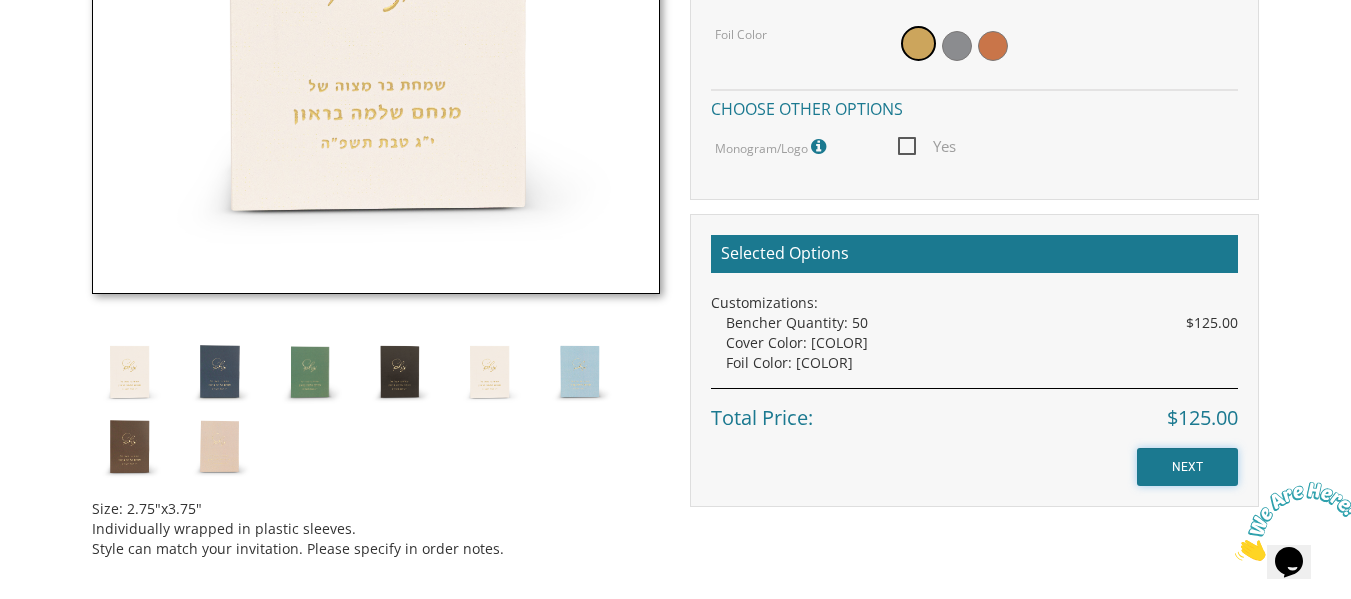 click on "NEXT" at bounding box center (1187, 467) 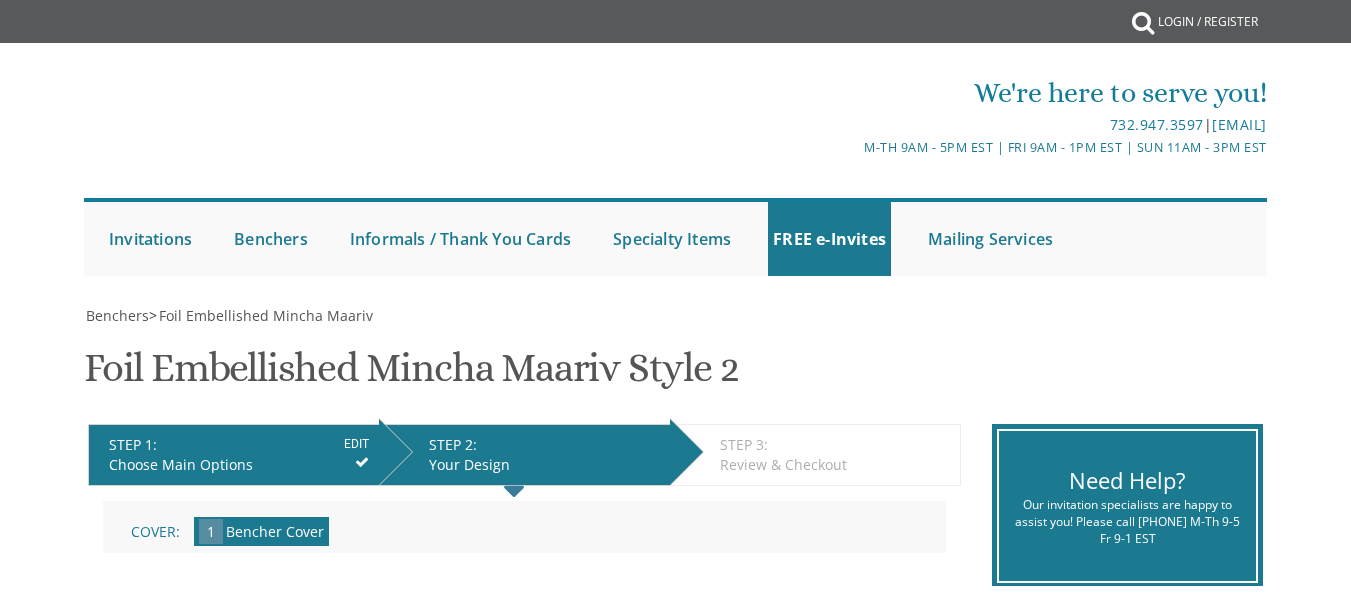scroll, scrollTop: 0, scrollLeft: 0, axis: both 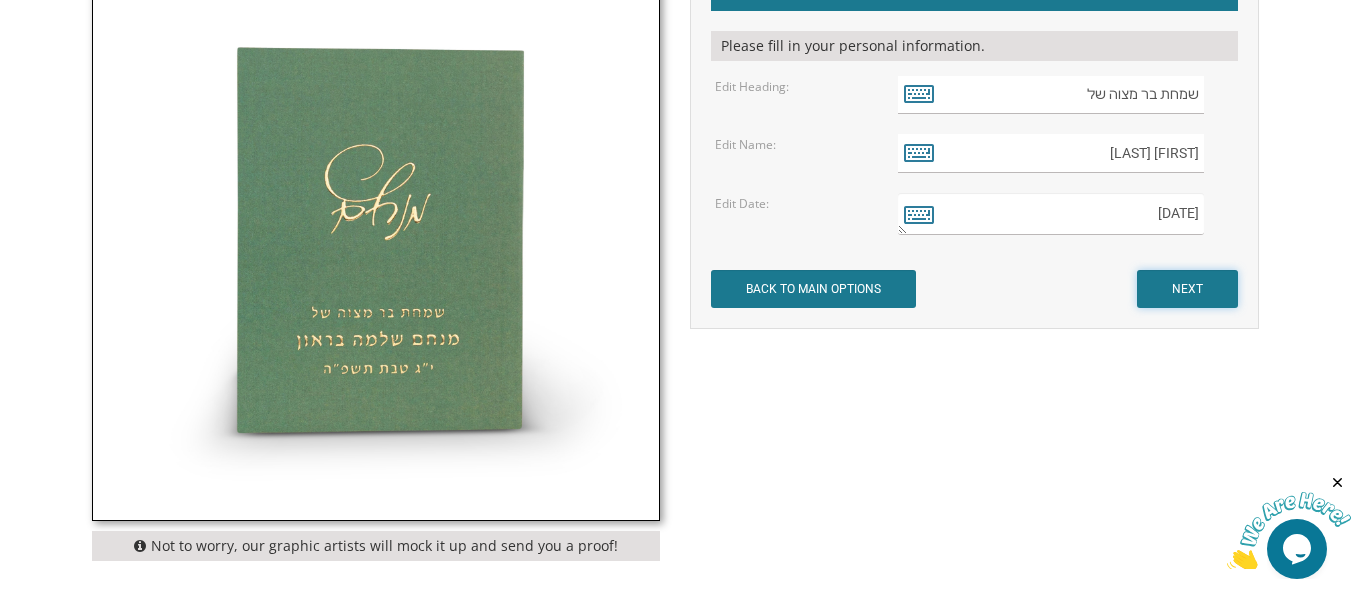 click on "NEXT" at bounding box center (1187, 289) 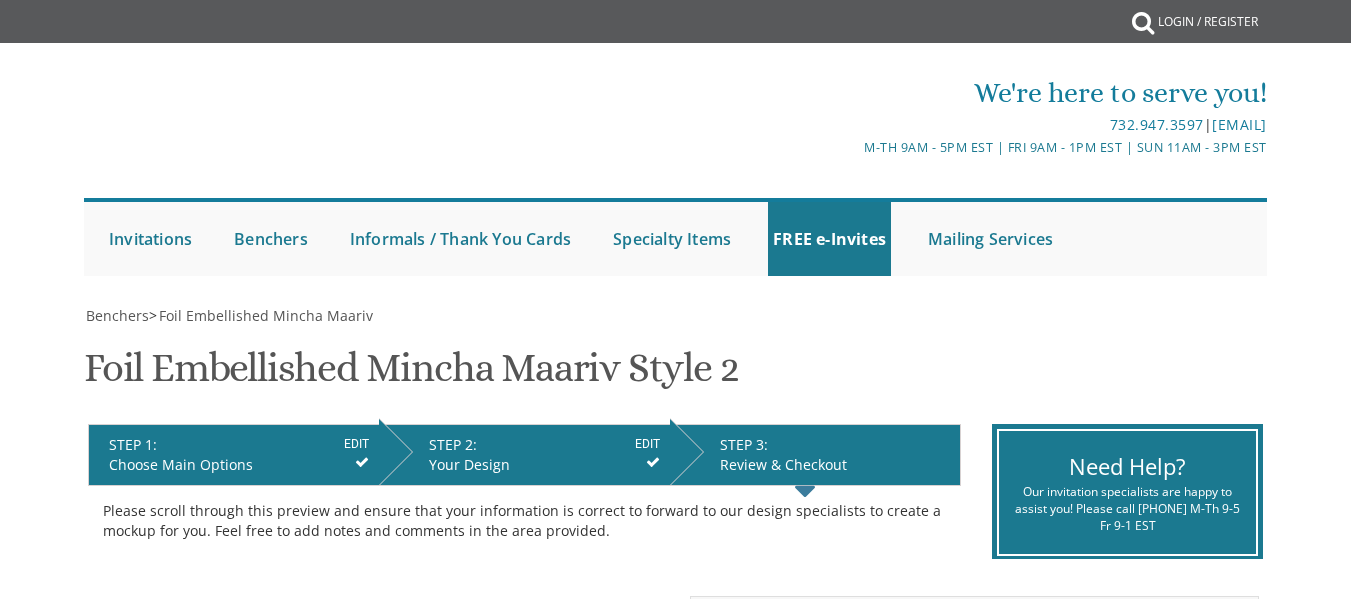 scroll, scrollTop: 0, scrollLeft: 0, axis: both 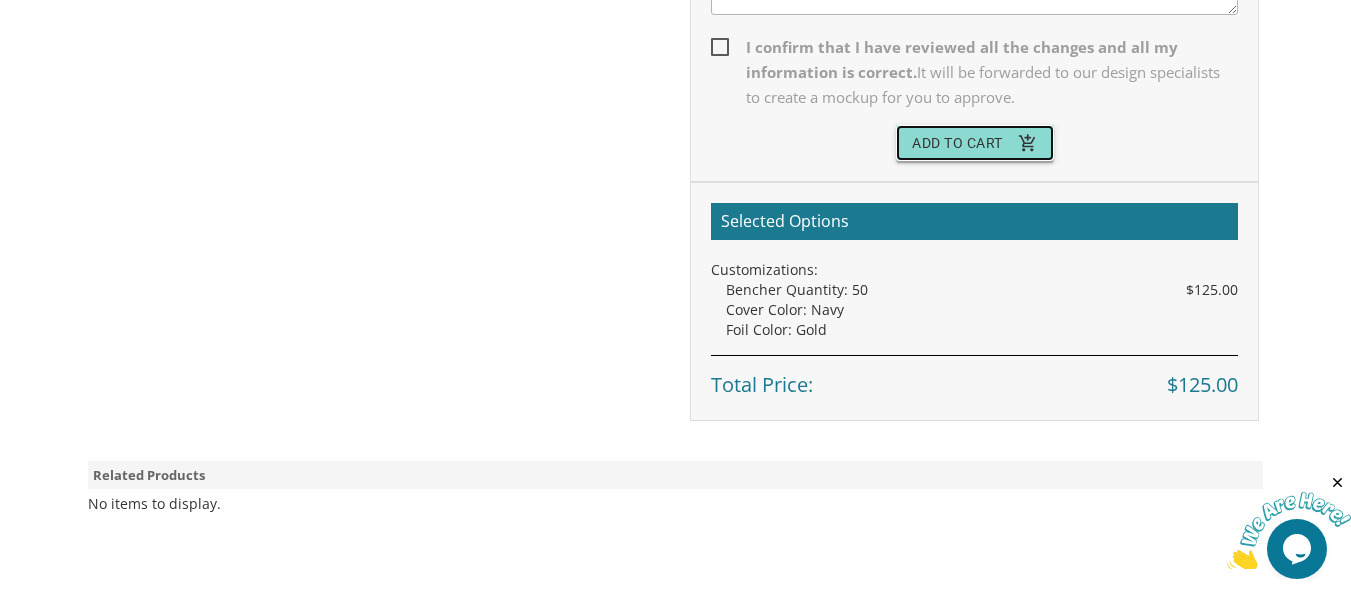 click on "add_shopping_cart" at bounding box center [1028, 143] 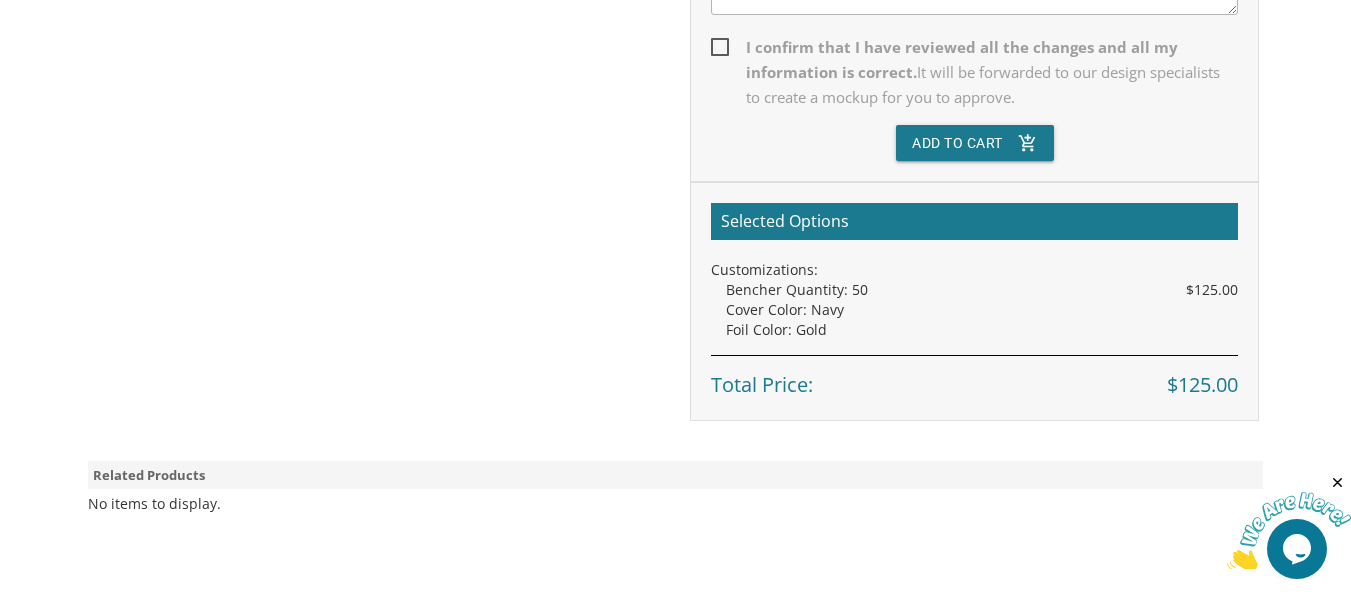 click on "I confirm that I have reviewed all the changes and all my information is correct.   It will be forwarded to our design specialists to create a mockup for you to approve." at bounding box center [974, 72] 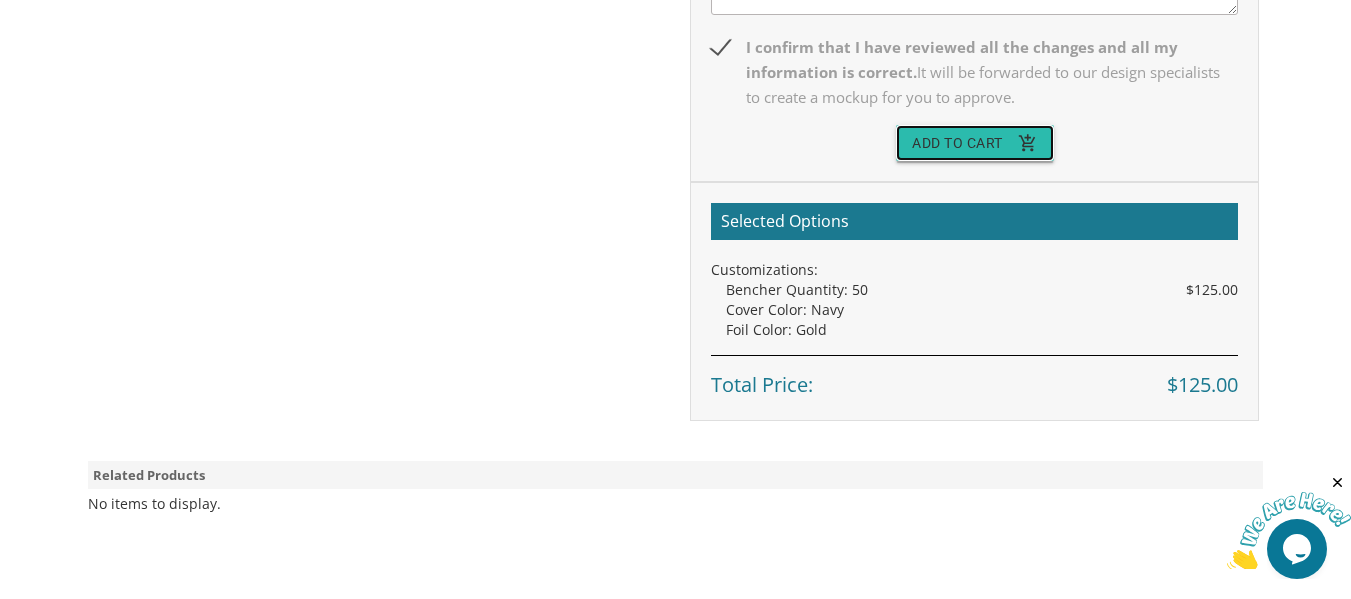 click on "Add To Cart
add_shopping_cart" at bounding box center (975, 143) 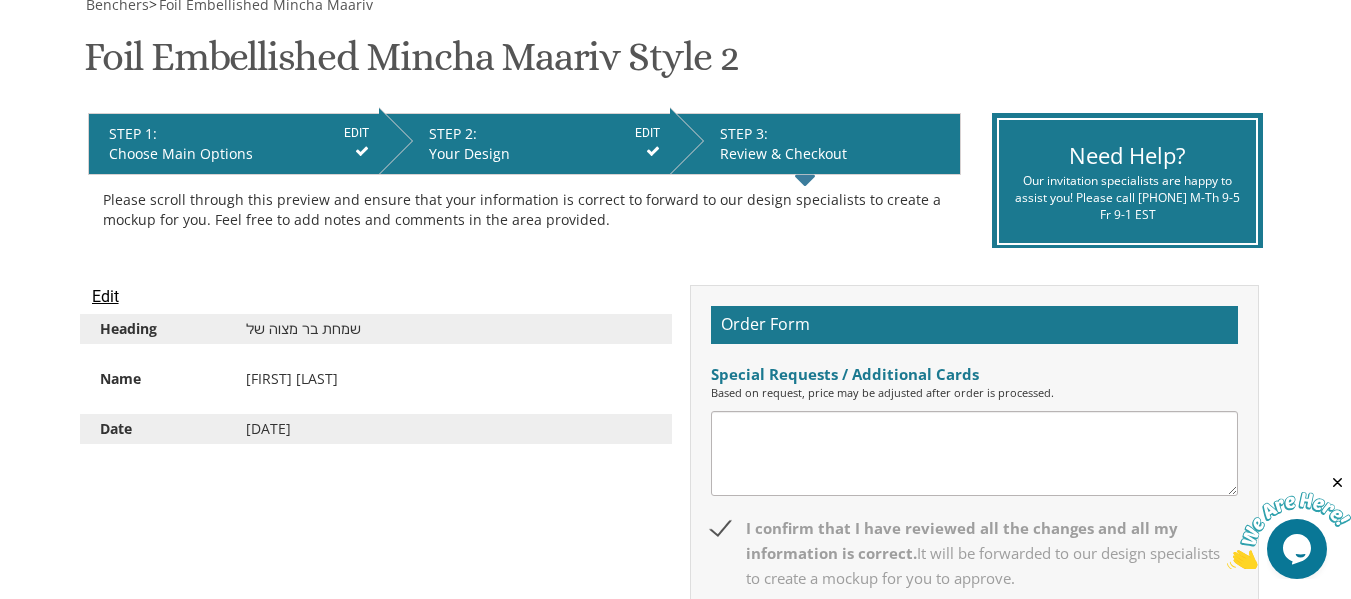 scroll, scrollTop: 281, scrollLeft: 0, axis: vertical 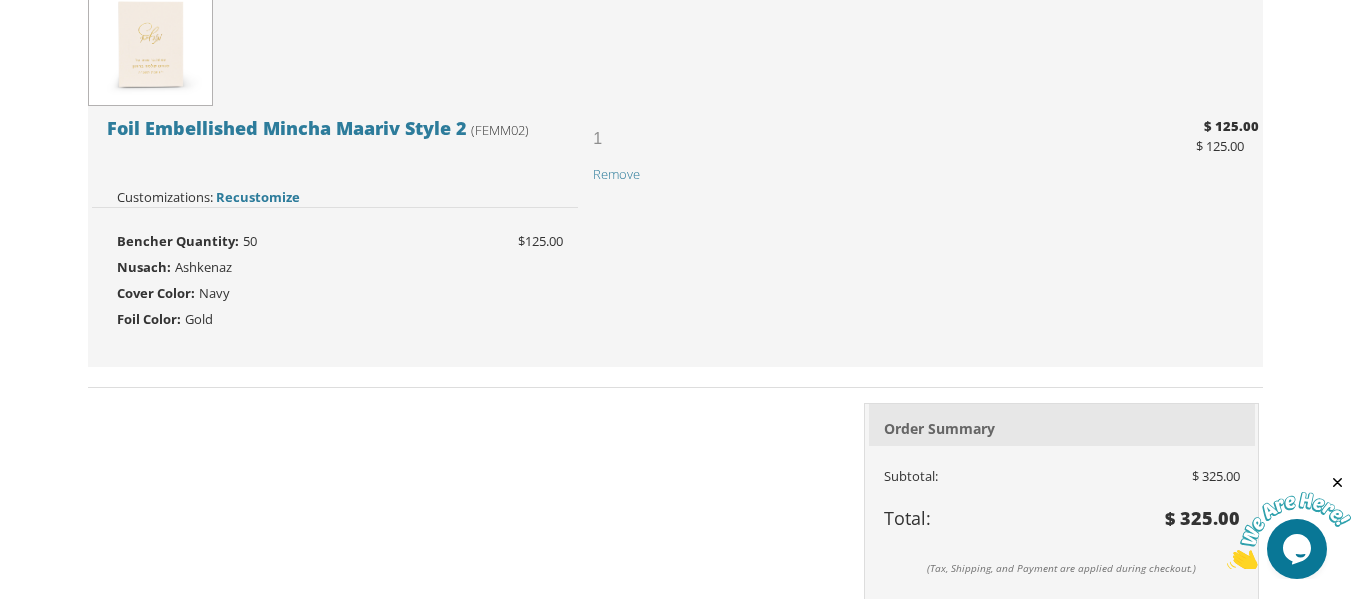 click on "Foil Color:
Gold" at bounding box center (335, 319) 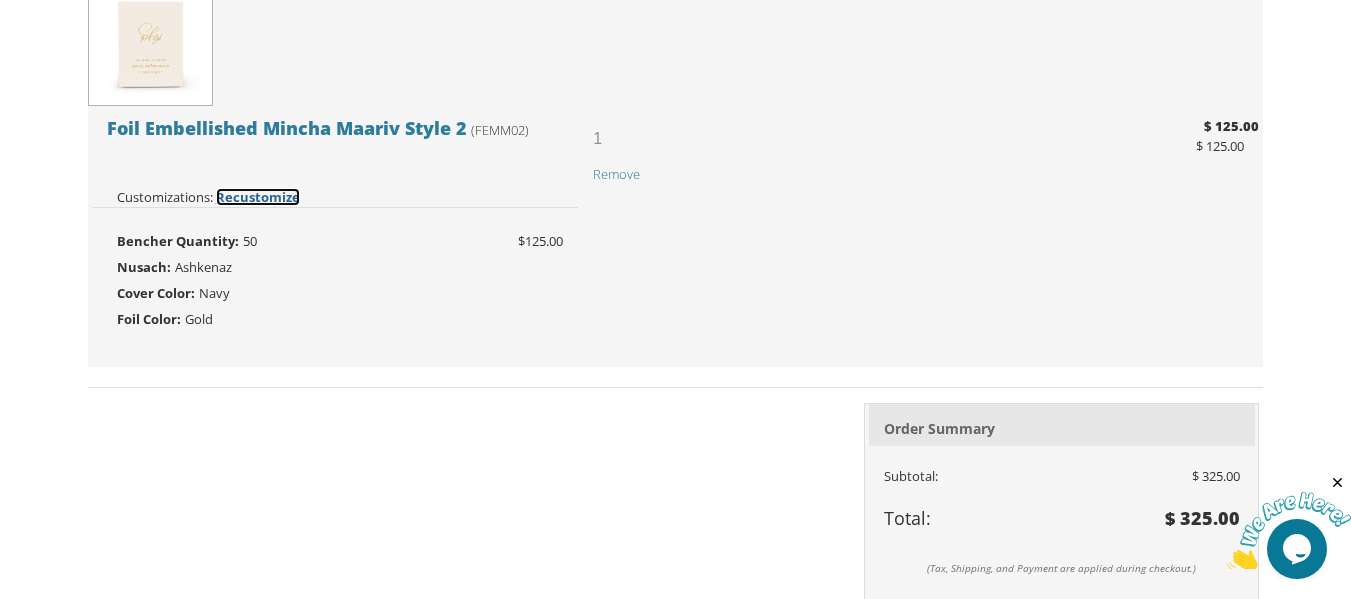 click on "Recustomize" at bounding box center (258, 197) 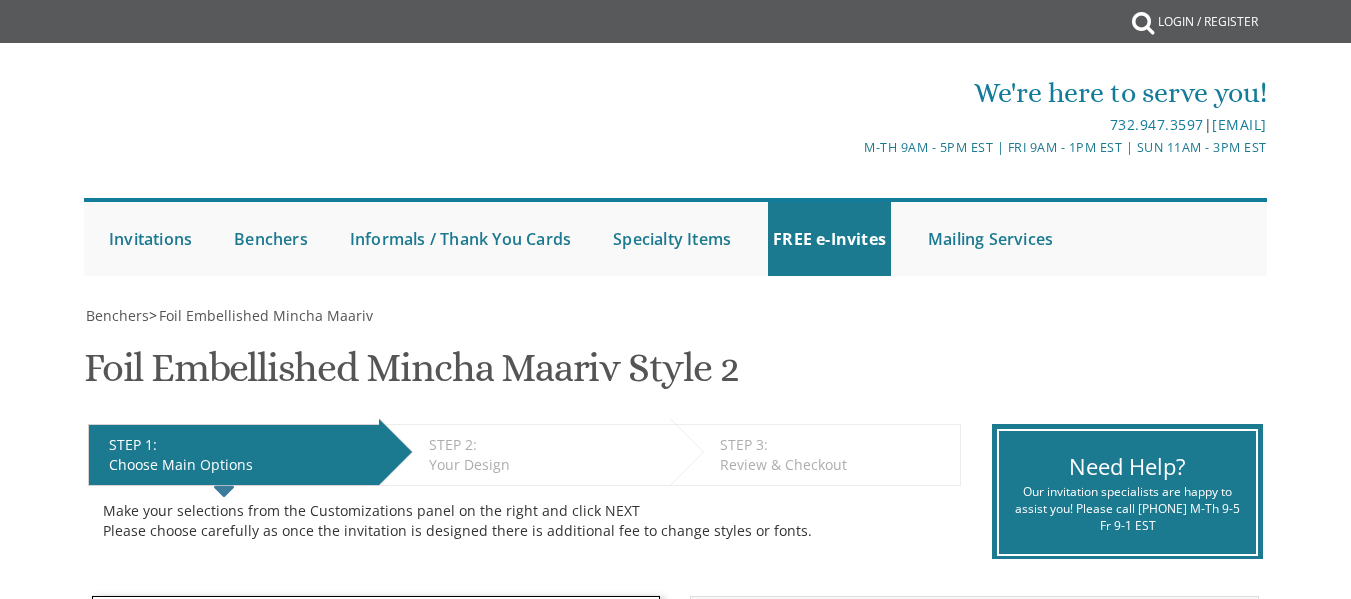 scroll, scrollTop: 0, scrollLeft: 0, axis: both 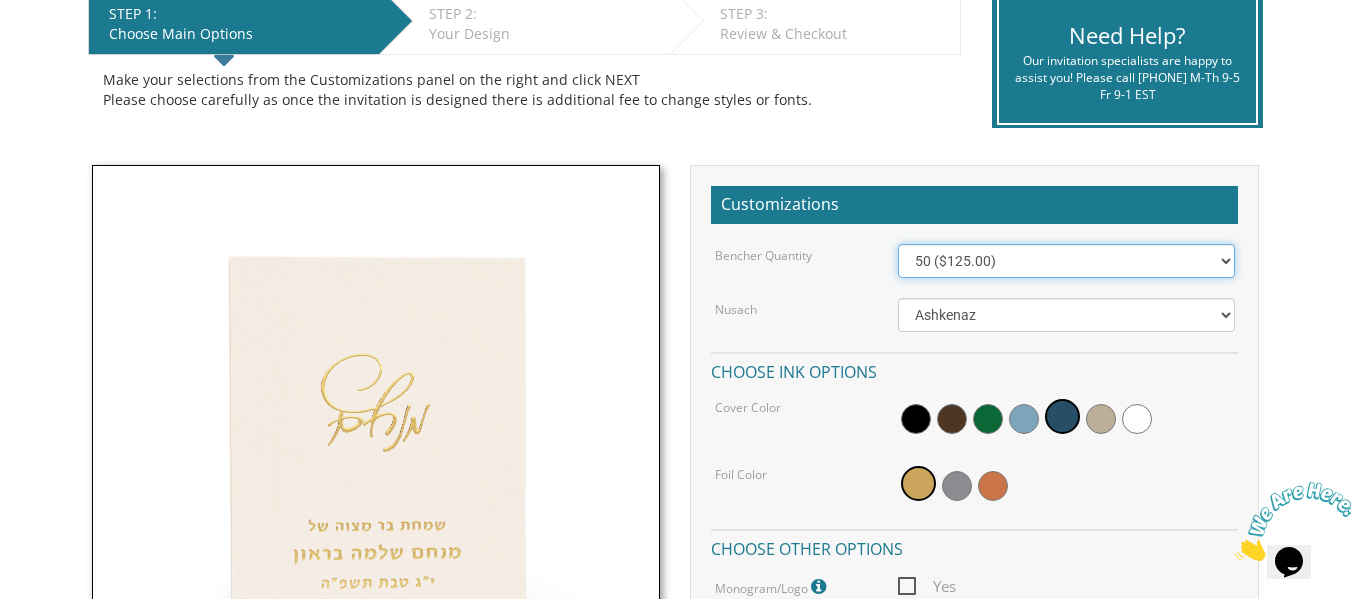 click on "50 ($125.00) 60 ($150.00) 70 ($175.00) 80 ($200.00) 90 ($225.00) 100 ($250.00) 125 ($312.50) 150 ($375.00) 175 ($437.50) 200 ($500.00) 225 ($562.50) 250 ($625.00) 275 ($687.50) 300 ($750.00) 325 ($812.50) 350 ($875.00) 375 ($937.50) 400 ($1,000.00) 425 ($1,062.50) 450 ($1,125.00) 475 ($1,187.50) 500 ($1,250.00)" at bounding box center (1066, 261) 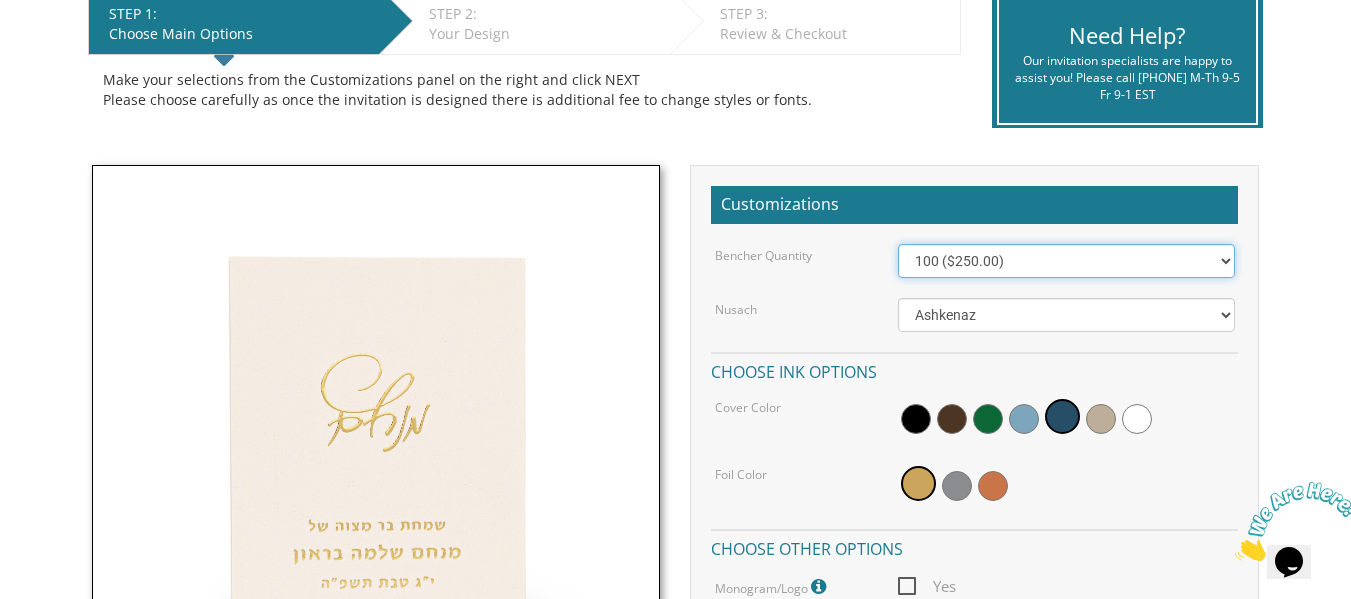 click on "50 ($125.00) 60 ($150.00) 70 ($175.00) 80 ($200.00) 90 ($225.00) 100 ($250.00) 125 ($312.50) 150 ($375.00) 175 ($437.50) 200 ($500.00) 225 ($562.50) 250 ($625.00) 275 ($687.50) 300 ($750.00) 325 ($812.50) 350 ($875.00) 375 ($937.50) 400 ($1,000.00) 425 ($1,062.50) 450 ($1,125.00) 475 ($1,187.50) 500 ($1,250.00)" at bounding box center (1066, 261) 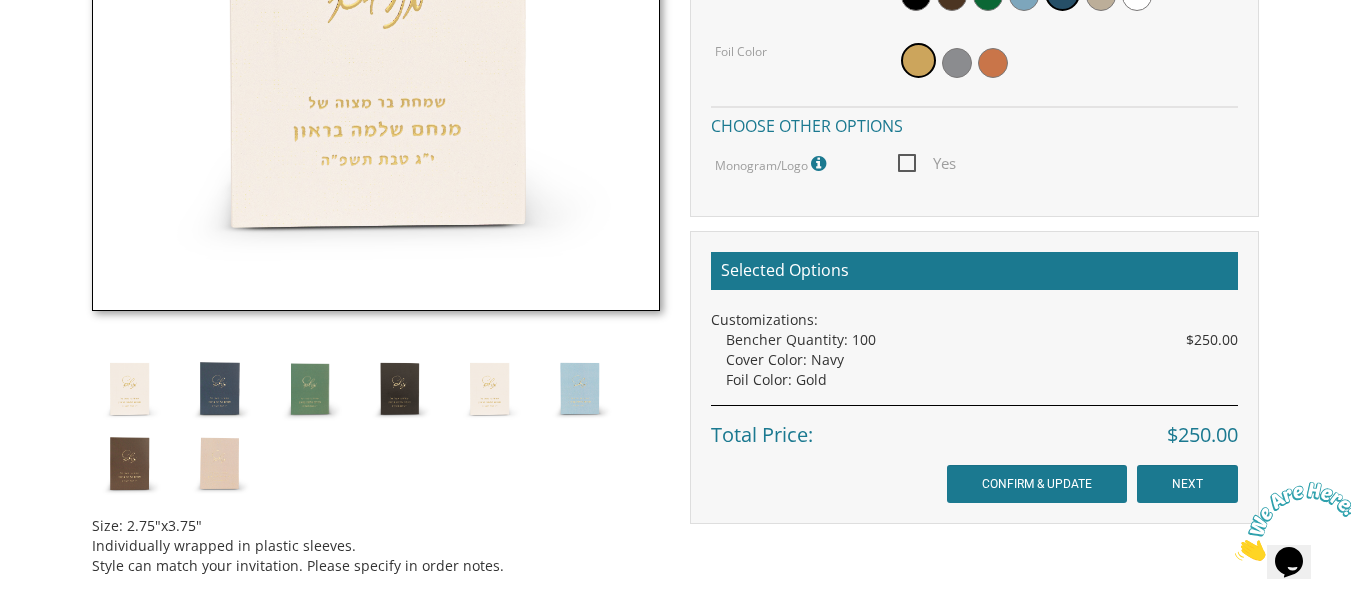 scroll, scrollTop: 855, scrollLeft: 0, axis: vertical 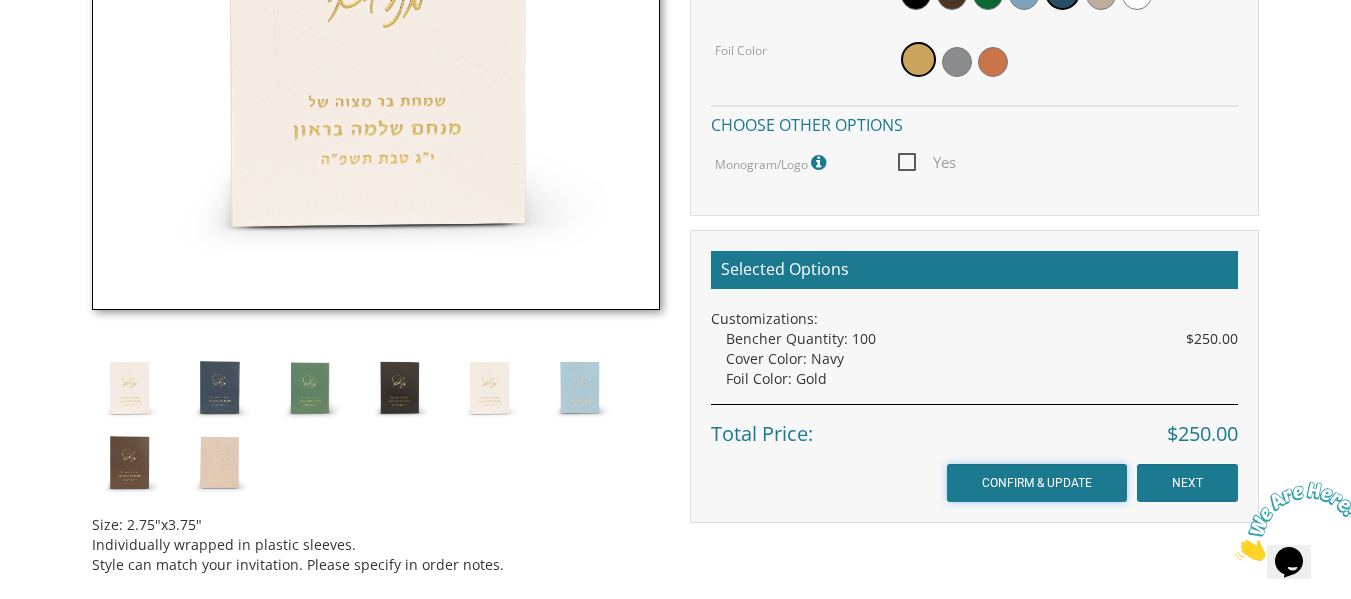 click on "CONFIRM & UPDATE" at bounding box center (1037, 483) 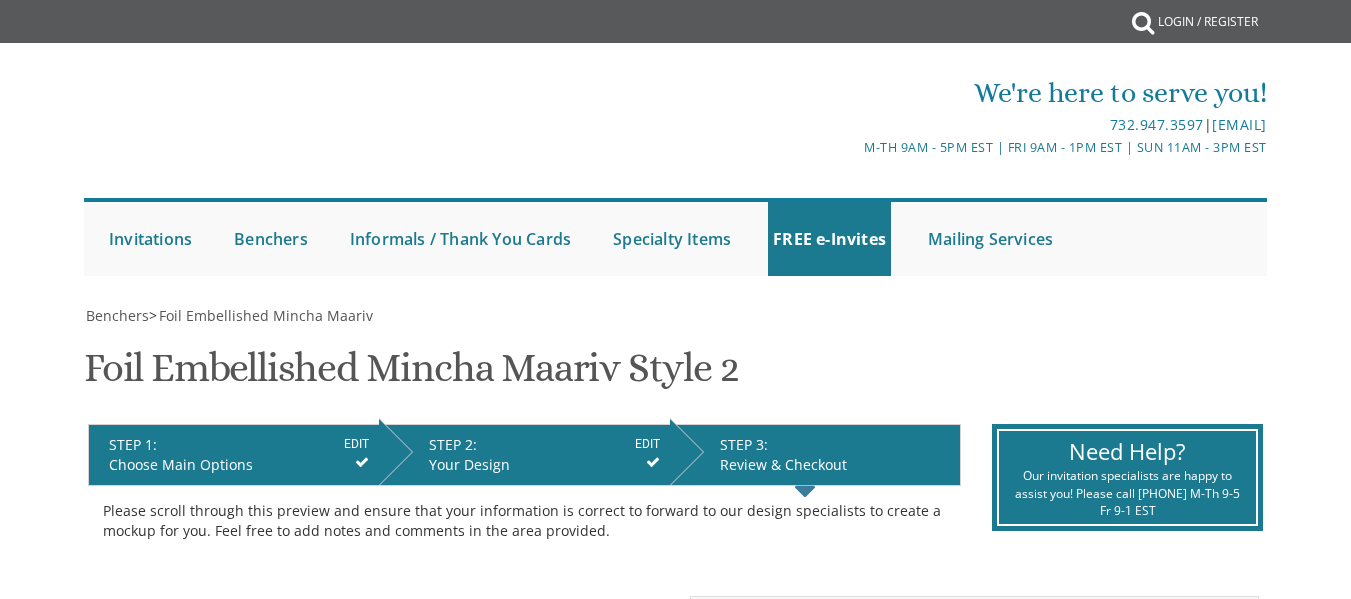 scroll, scrollTop: 0, scrollLeft: 0, axis: both 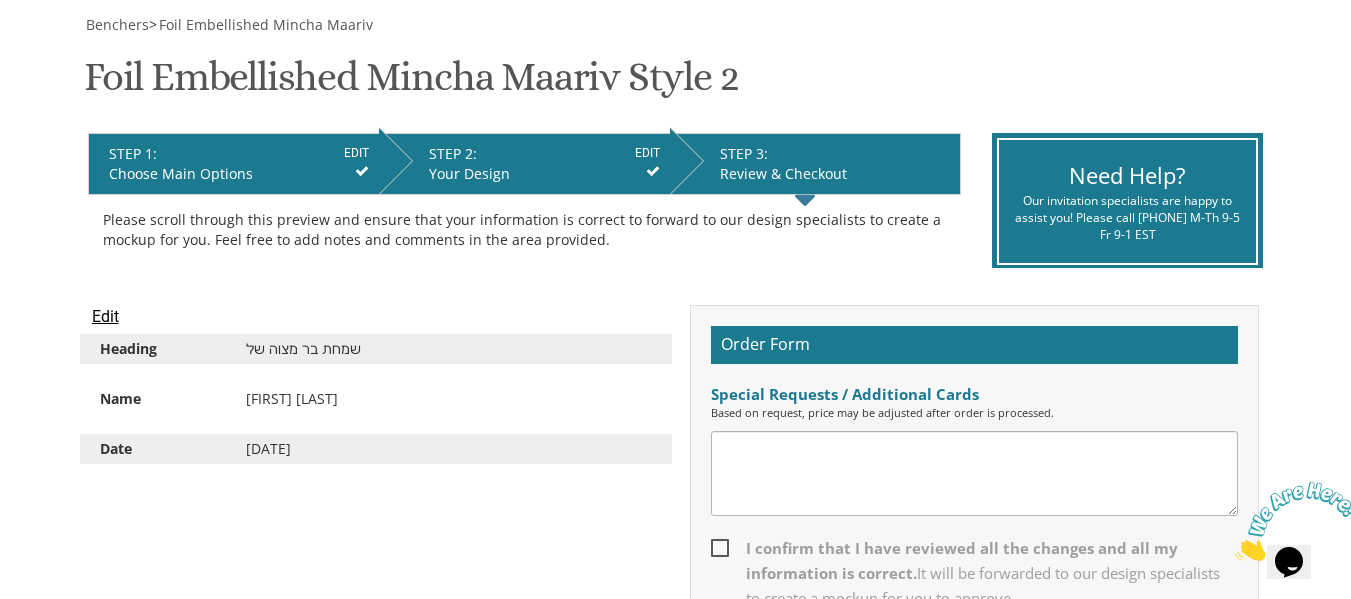 click on "STEP 1: EDIT
Choose Main Options" at bounding box center (233, 164) 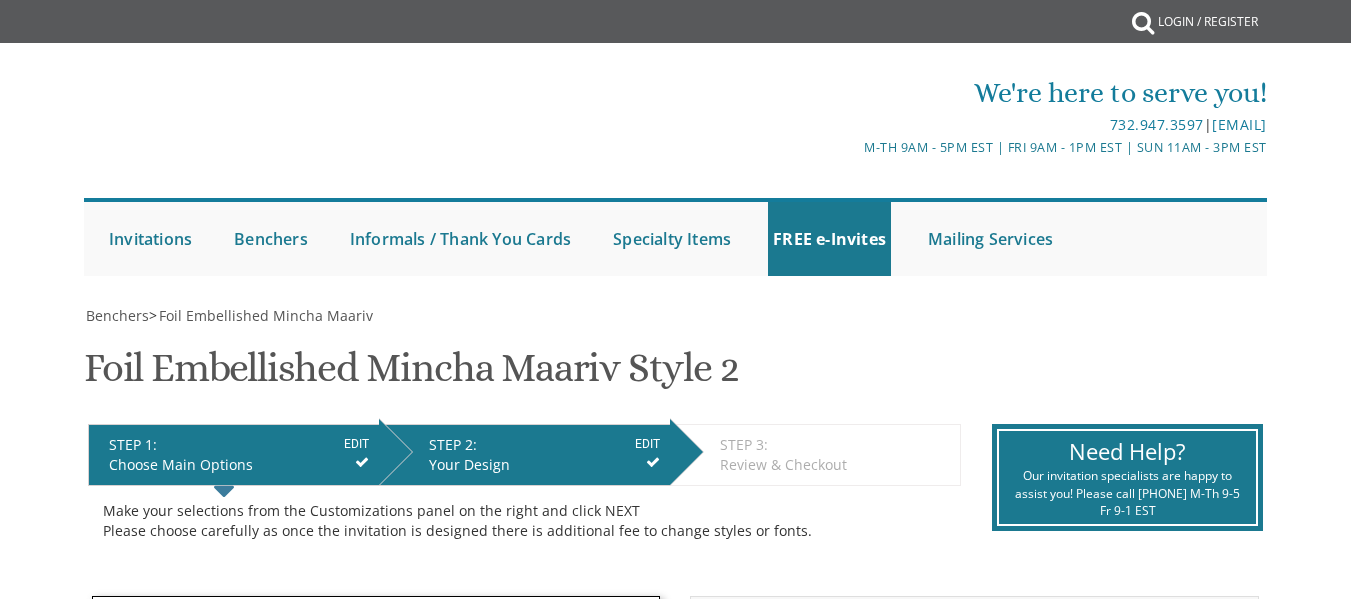 scroll, scrollTop: 0, scrollLeft: 0, axis: both 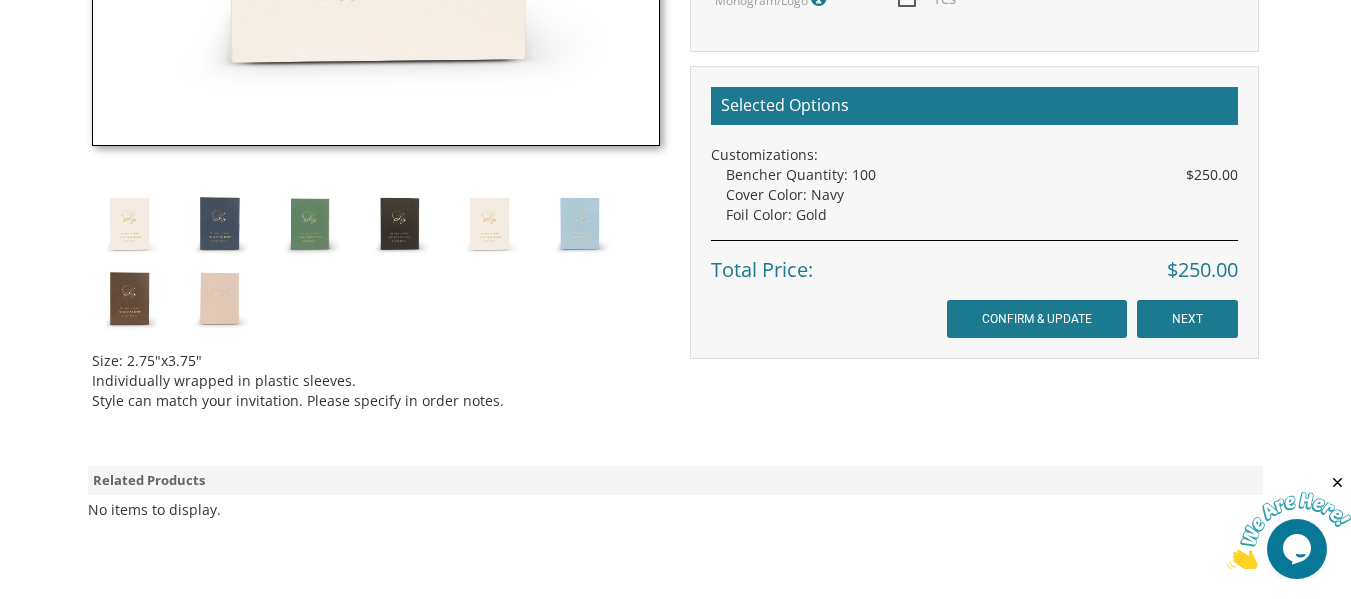 drag, startPoint x: 1337, startPoint y: 381, endPoint x: 1351, endPoint y: 312, distance: 70.40597 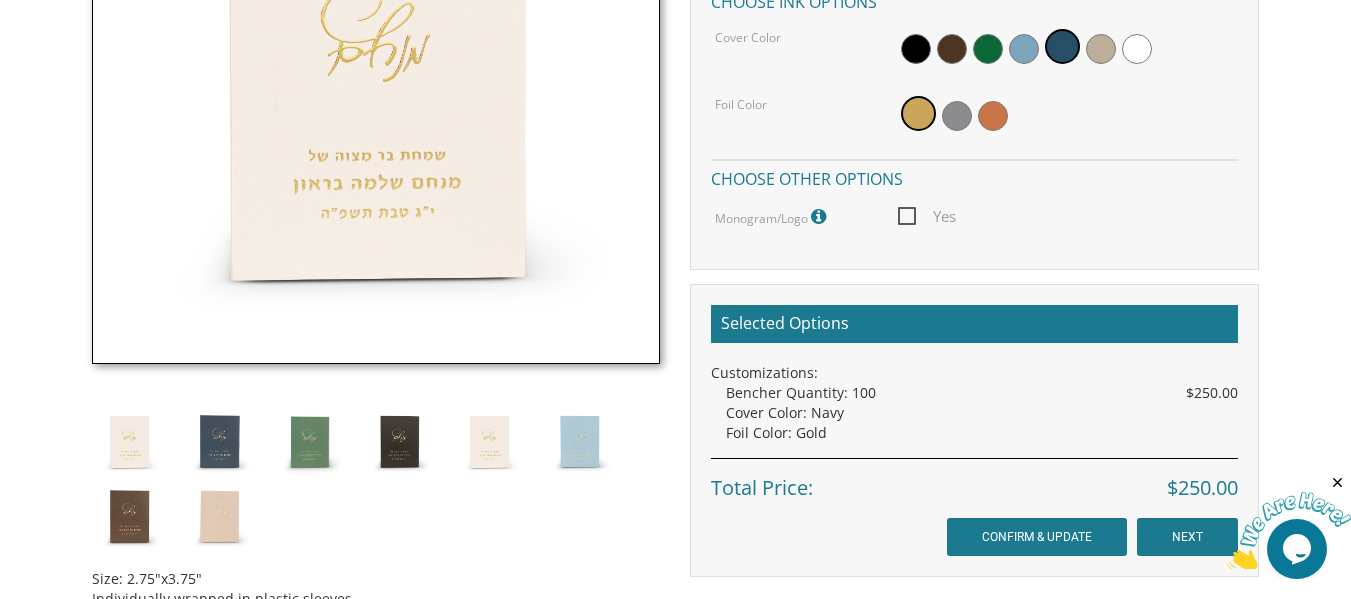 scroll, scrollTop: 920, scrollLeft: 0, axis: vertical 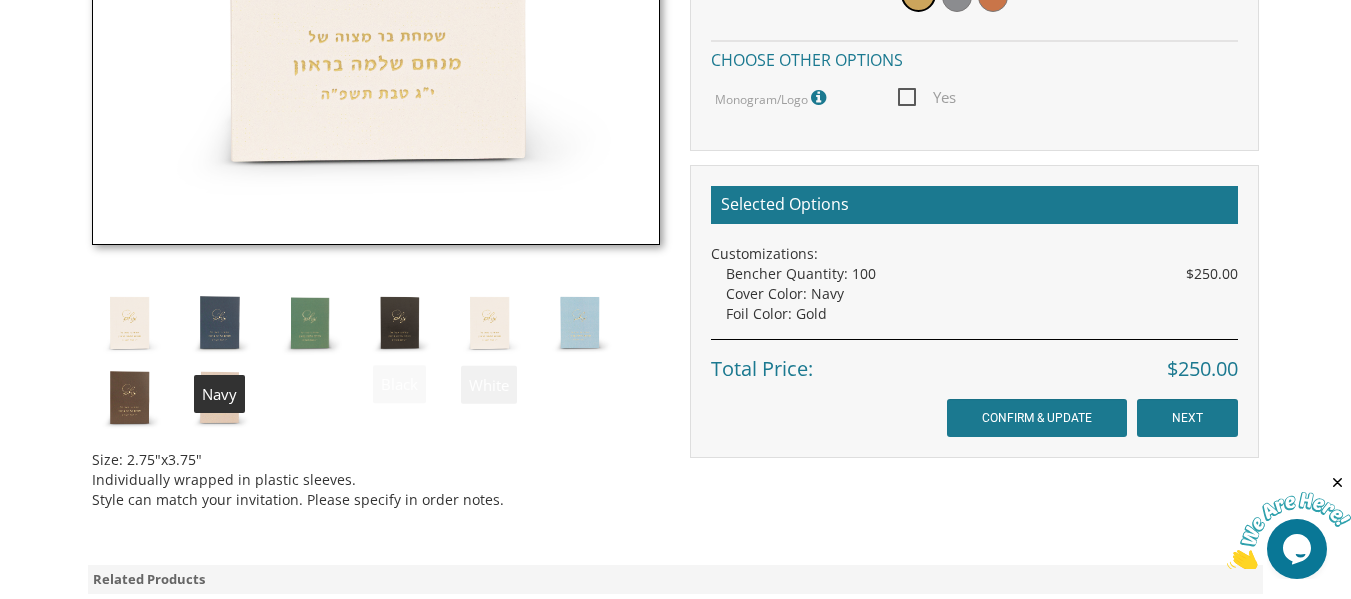 click at bounding box center (219, 322) 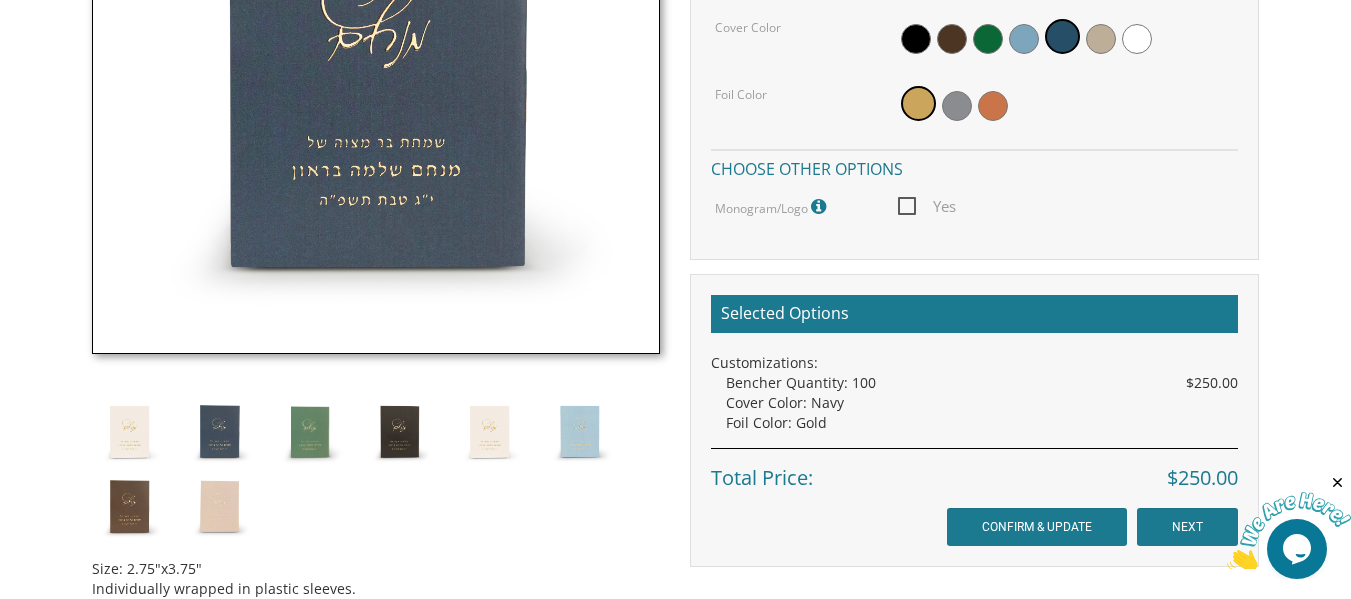 scroll, scrollTop: 815, scrollLeft: 0, axis: vertical 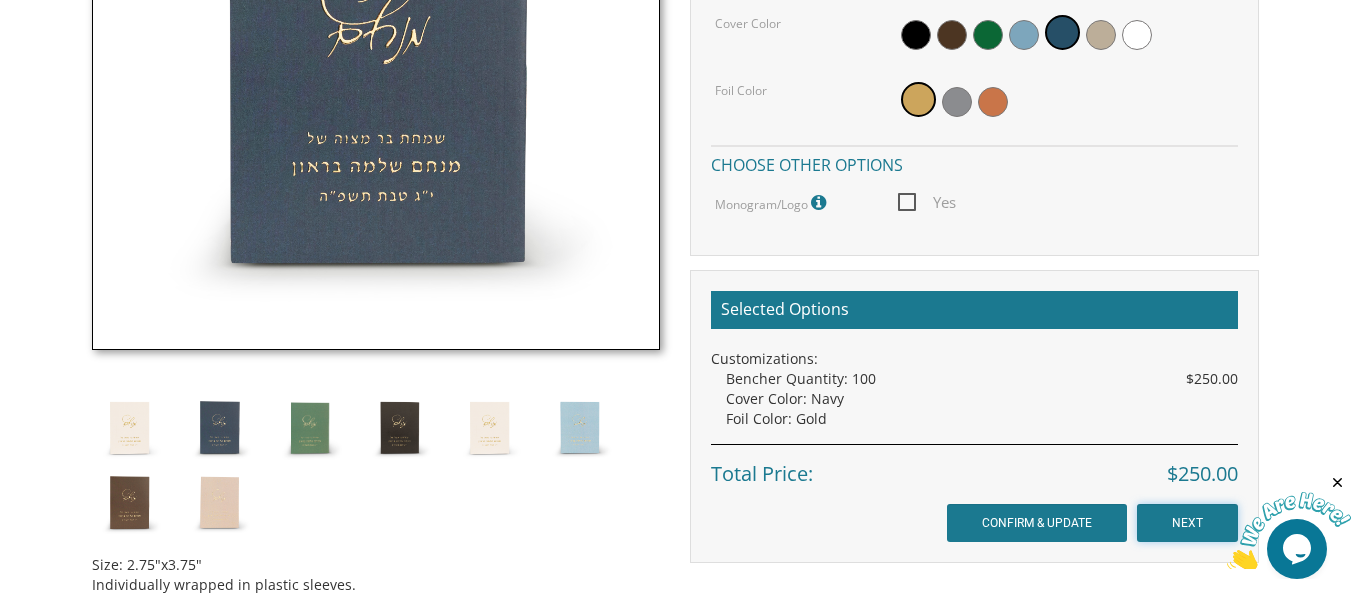 click on "NEXT" at bounding box center [1187, 523] 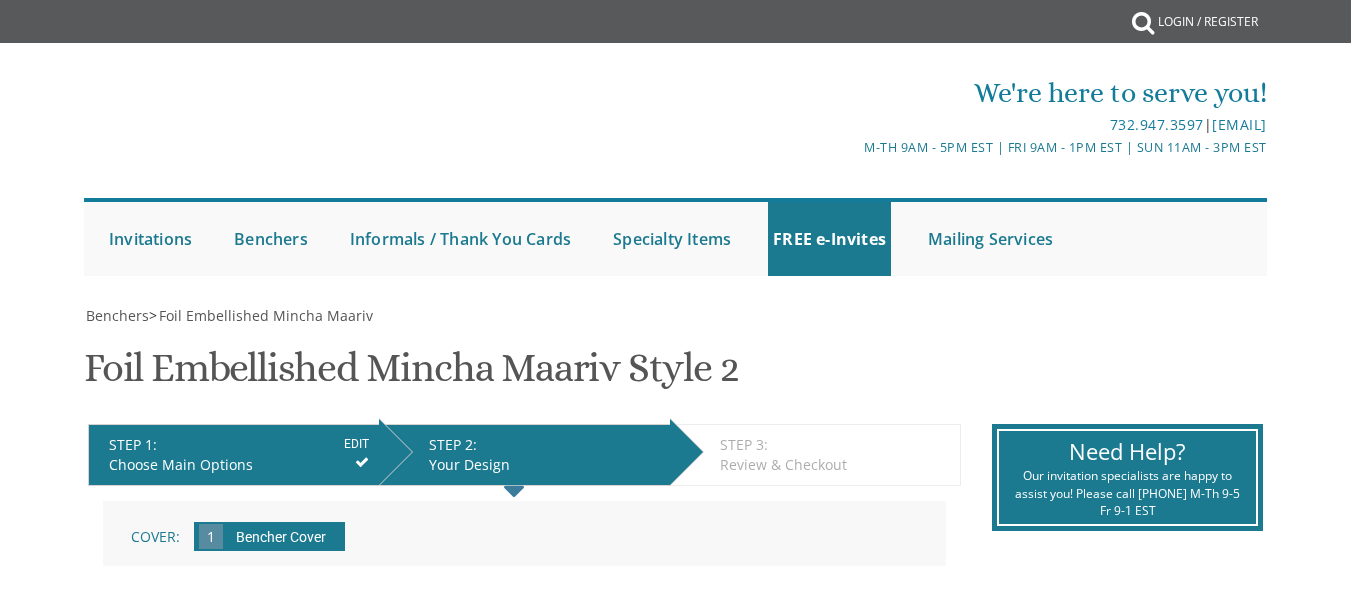 scroll, scrollTop: 0, scrollLeft: 0, axis: both 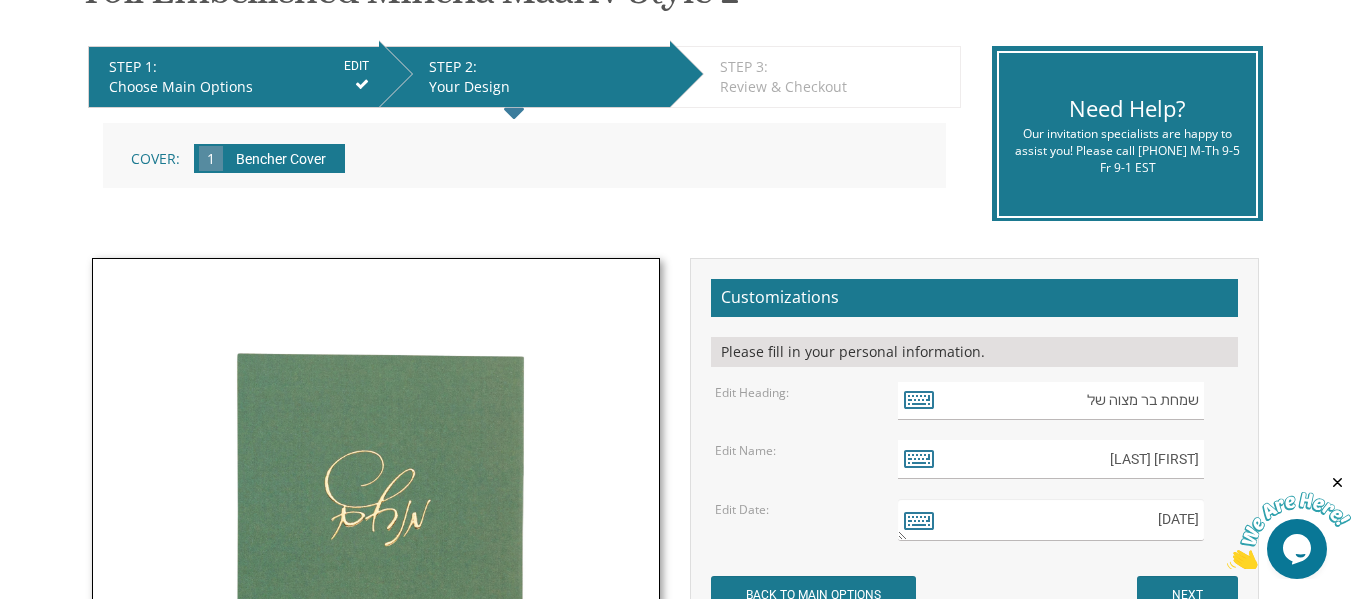click on "Bencher Cover" at bounding box center [281, 160] 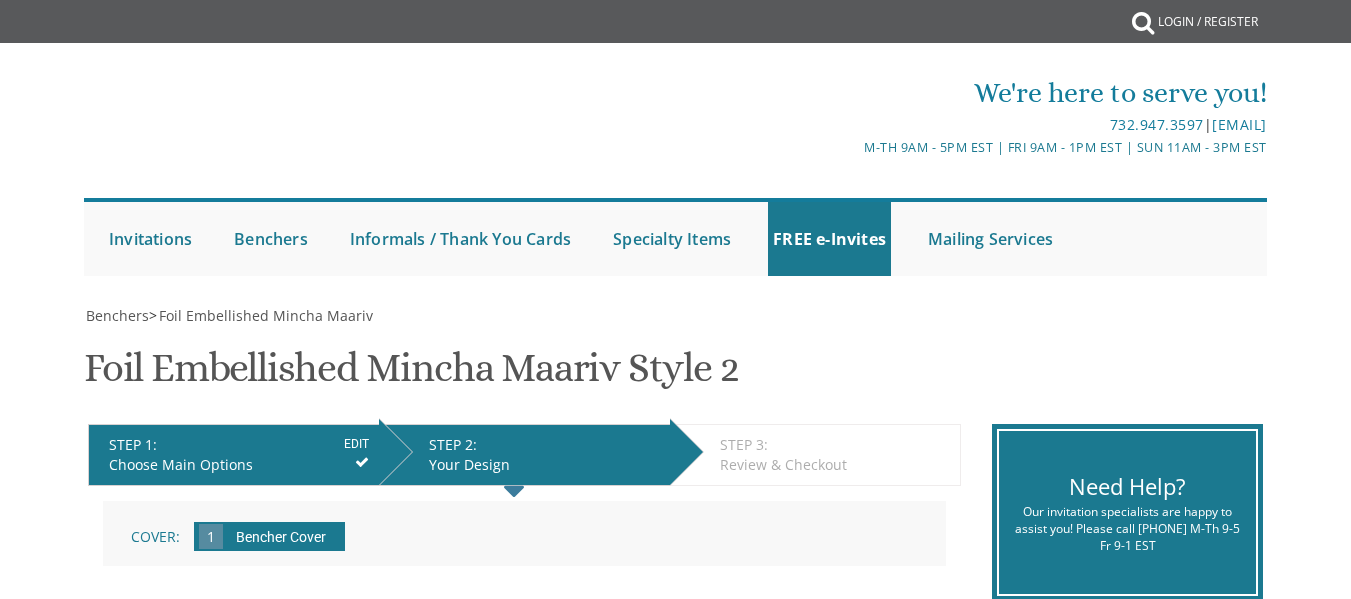 scroll, scrollTop: 0, scrollLeft: 0, axis: both 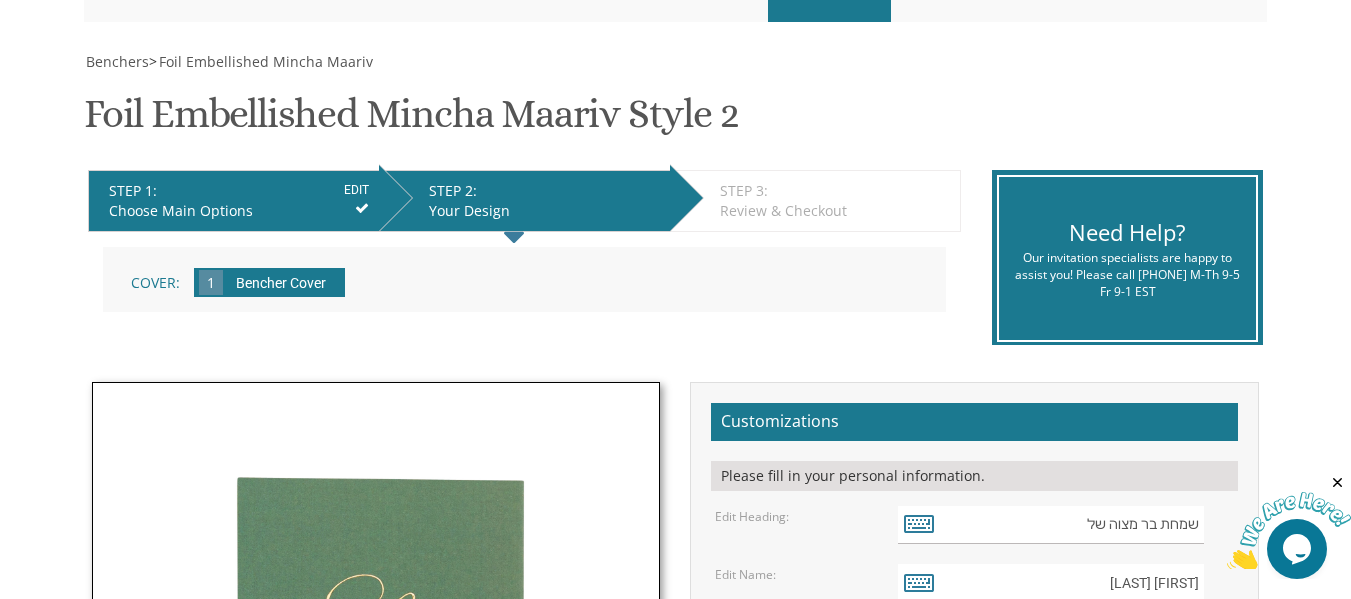 click on "STEP 1: EDIT" at bounding box center (239, 191) 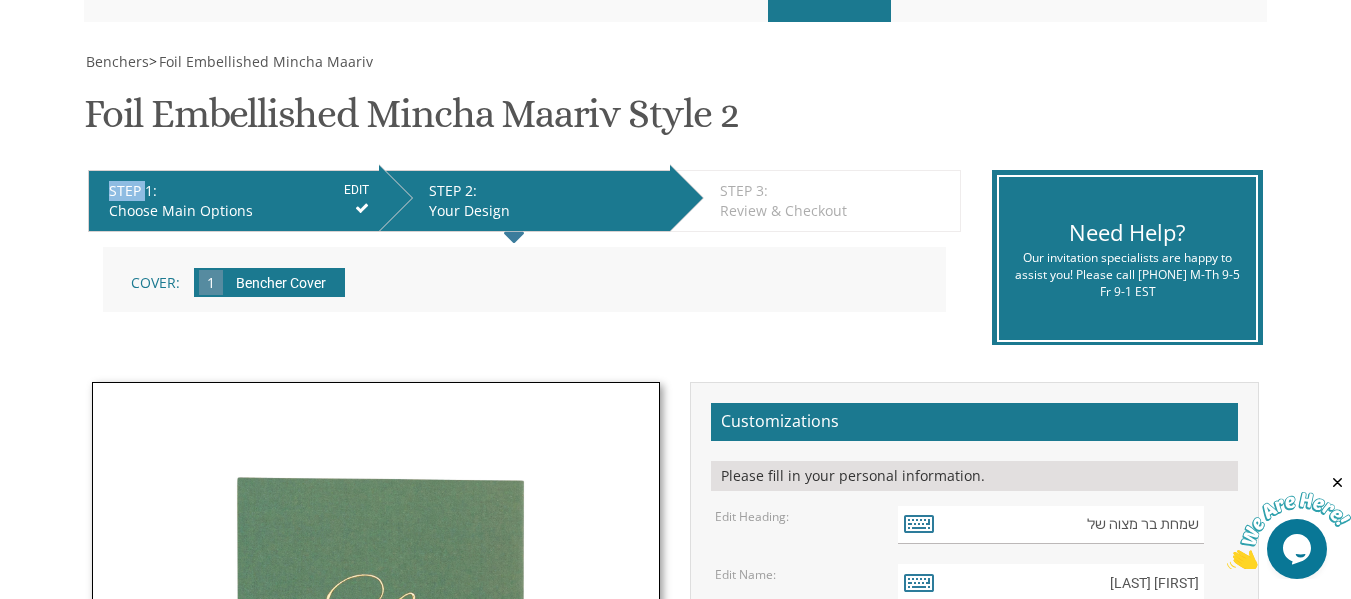 click on "STEP 1: EDIT" at bounding box center (239, 191) 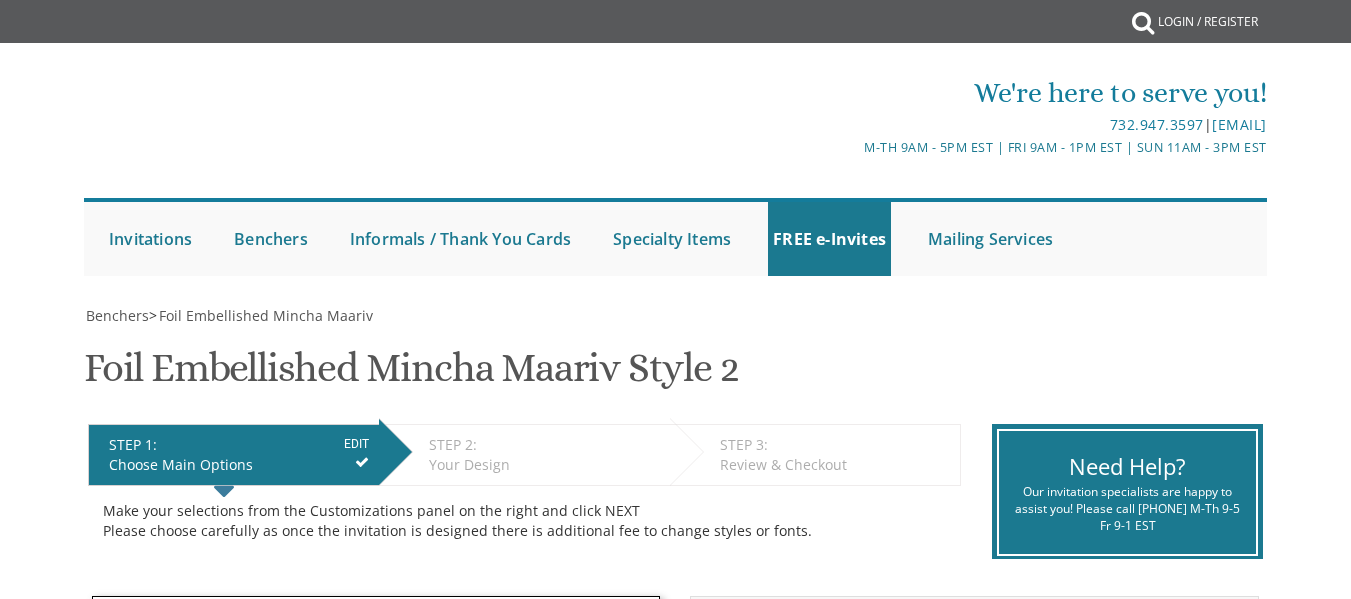 scroll, scrollTop: 0, scrollLeft: 0, axis: both 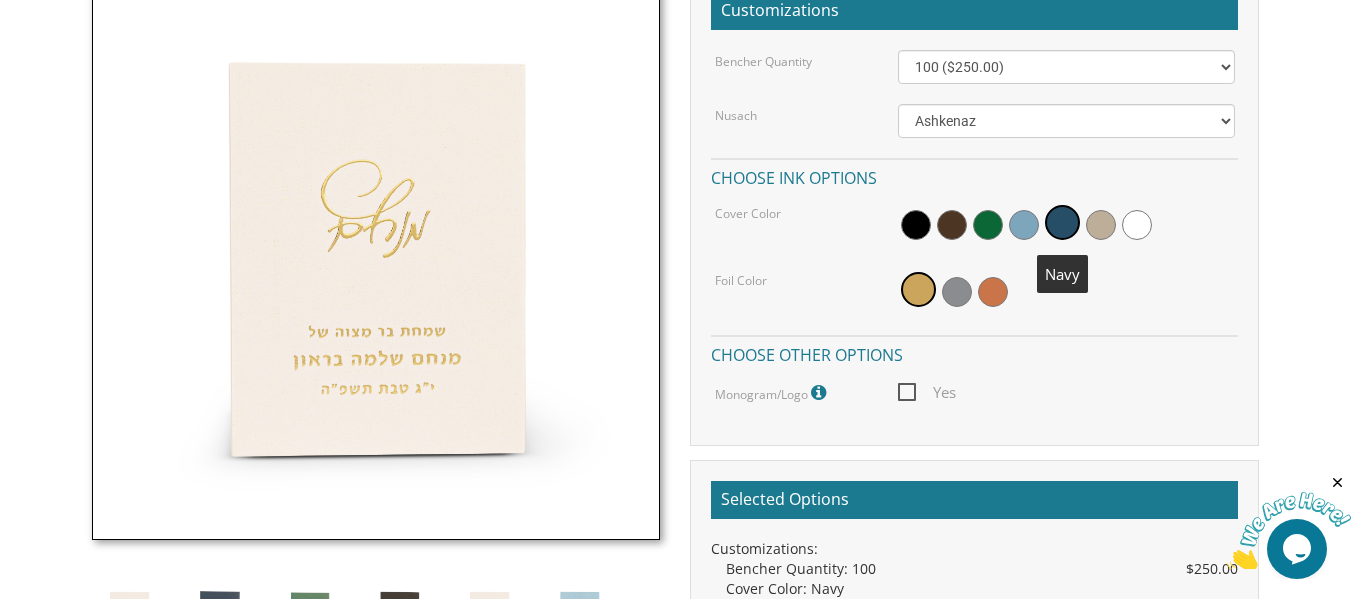 click at bounding box center (1062, 222) 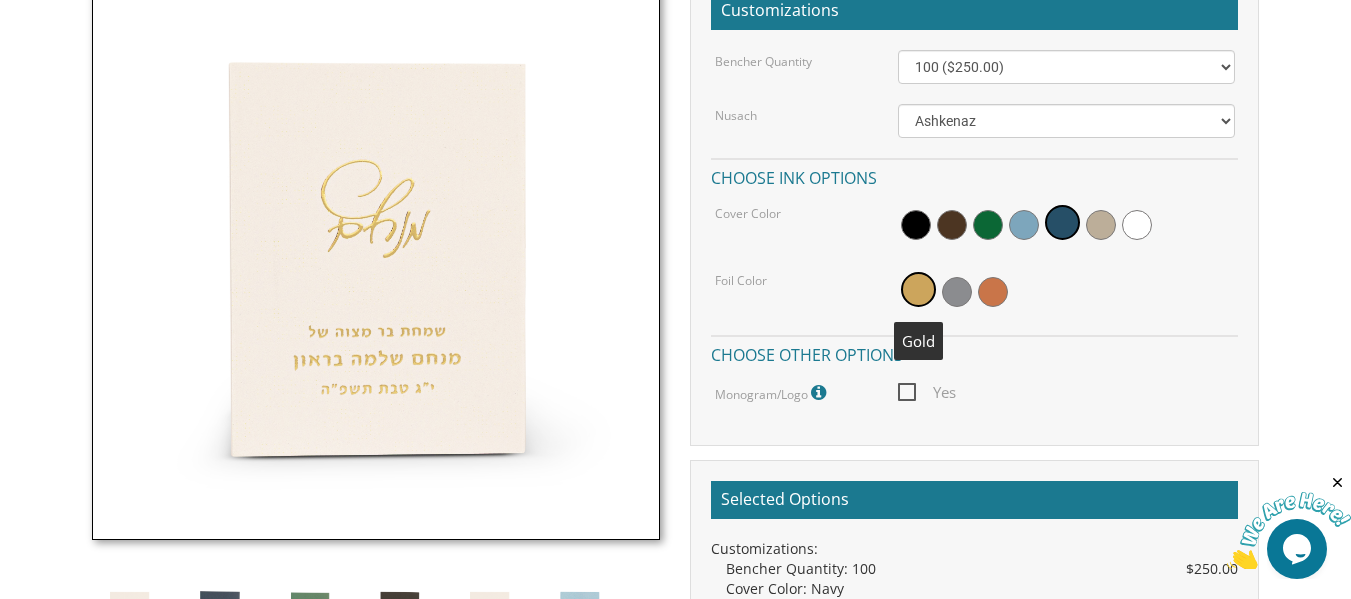 click at bounding box center [918, 289] 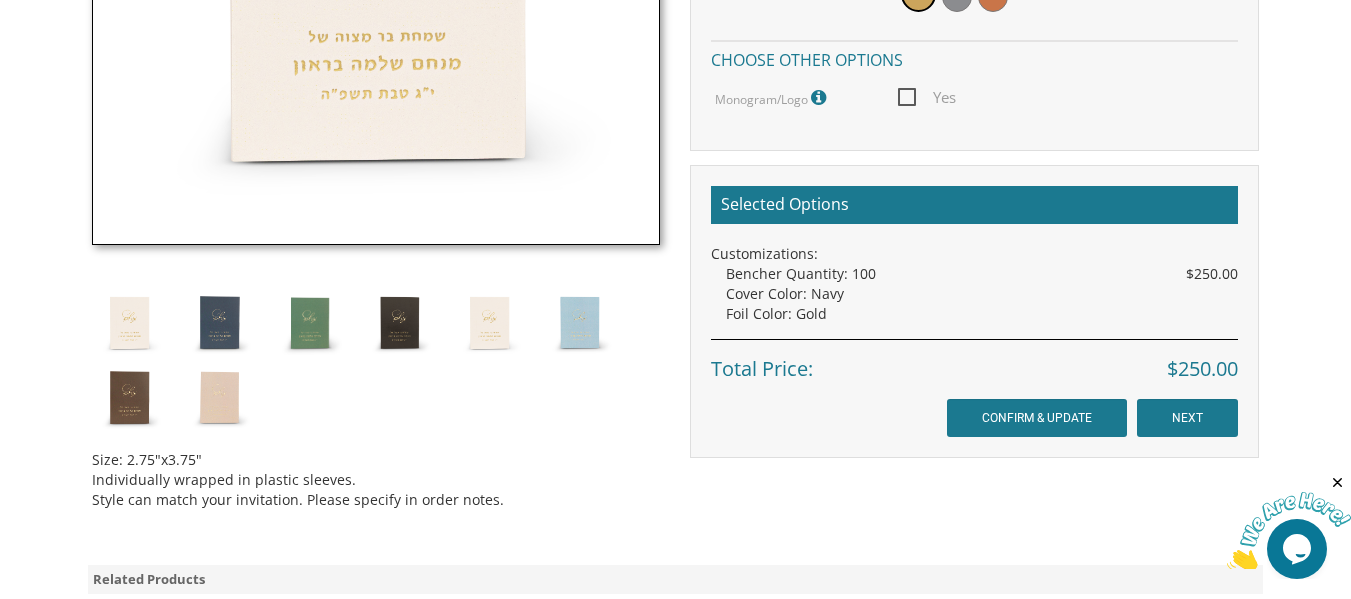 scroll, scrollTop: 924, scrollLeft: 0, axis: vertical 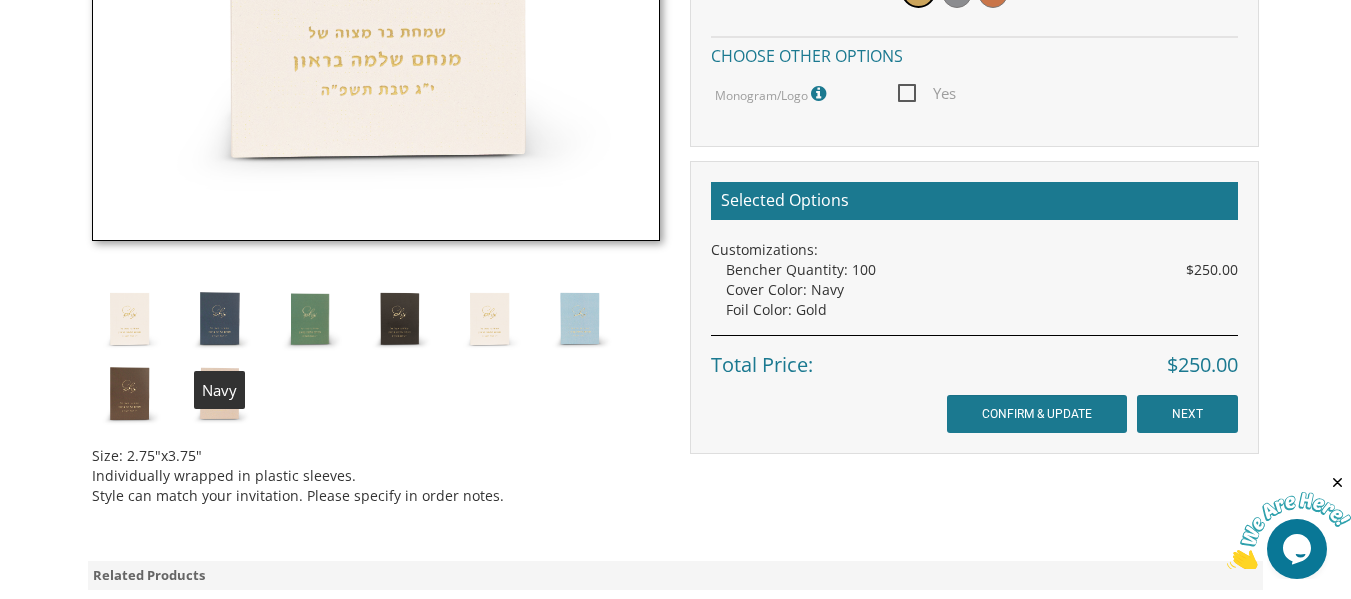 click at bounding box center (219, 318) 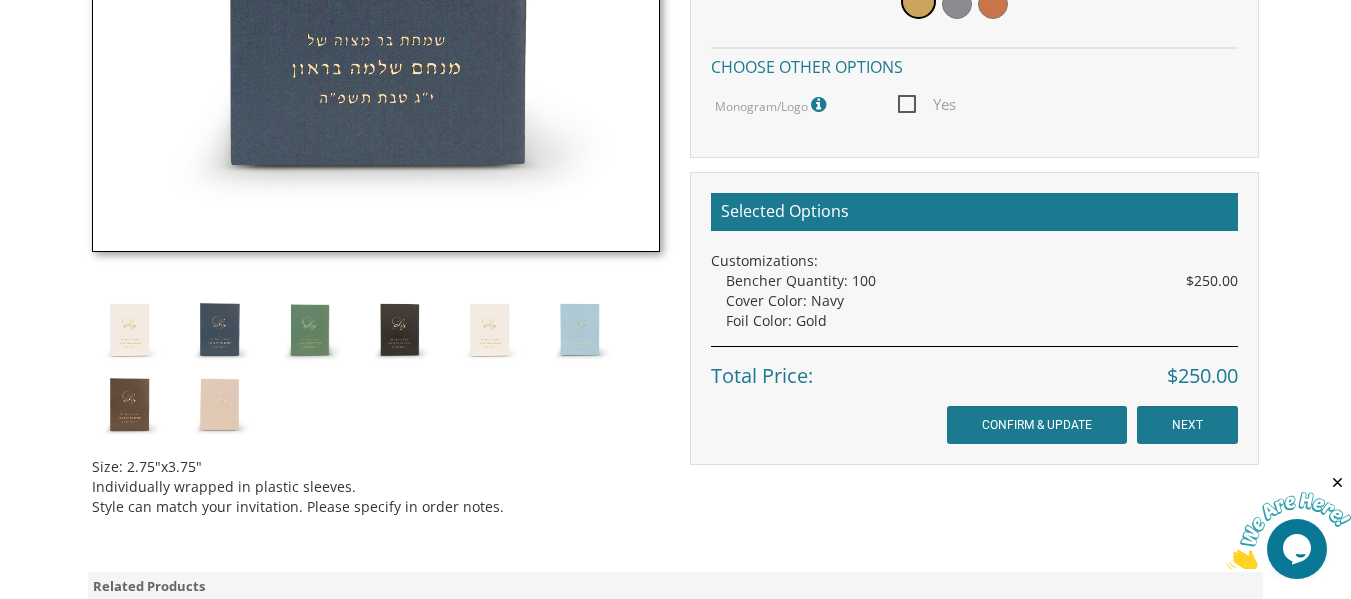 scroll, scrollTop: 917, scrollLeft: 0, axis: vertical 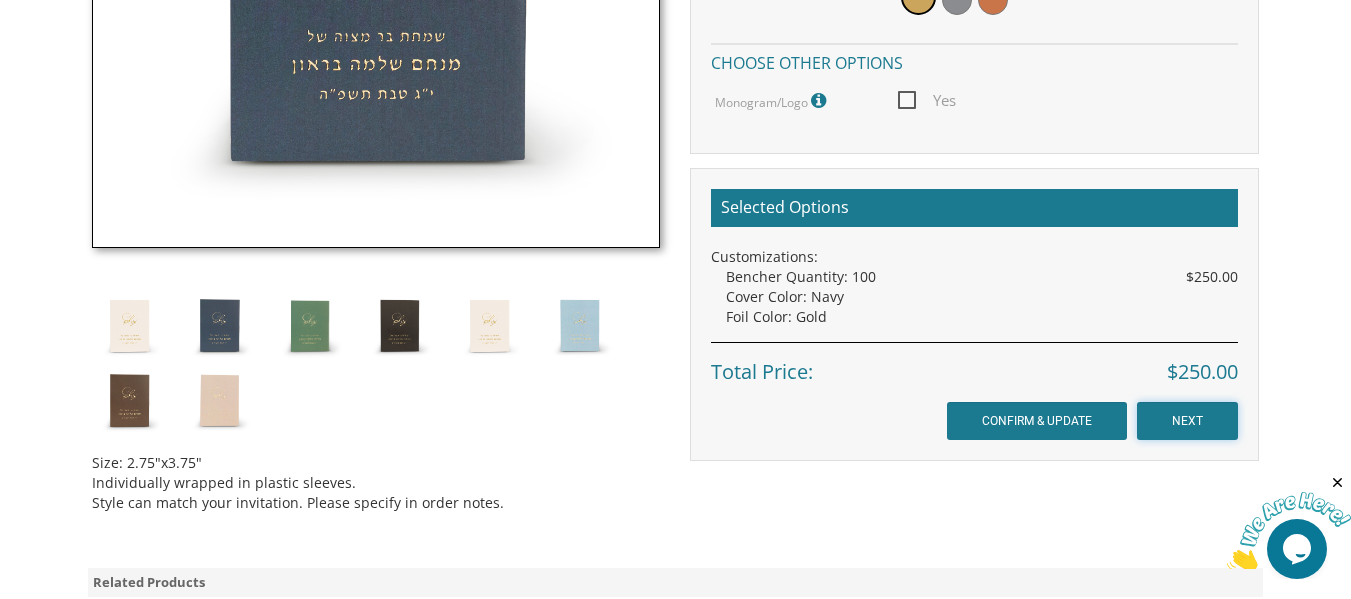 click on "NEXT" at bounding box center [1187, 421] 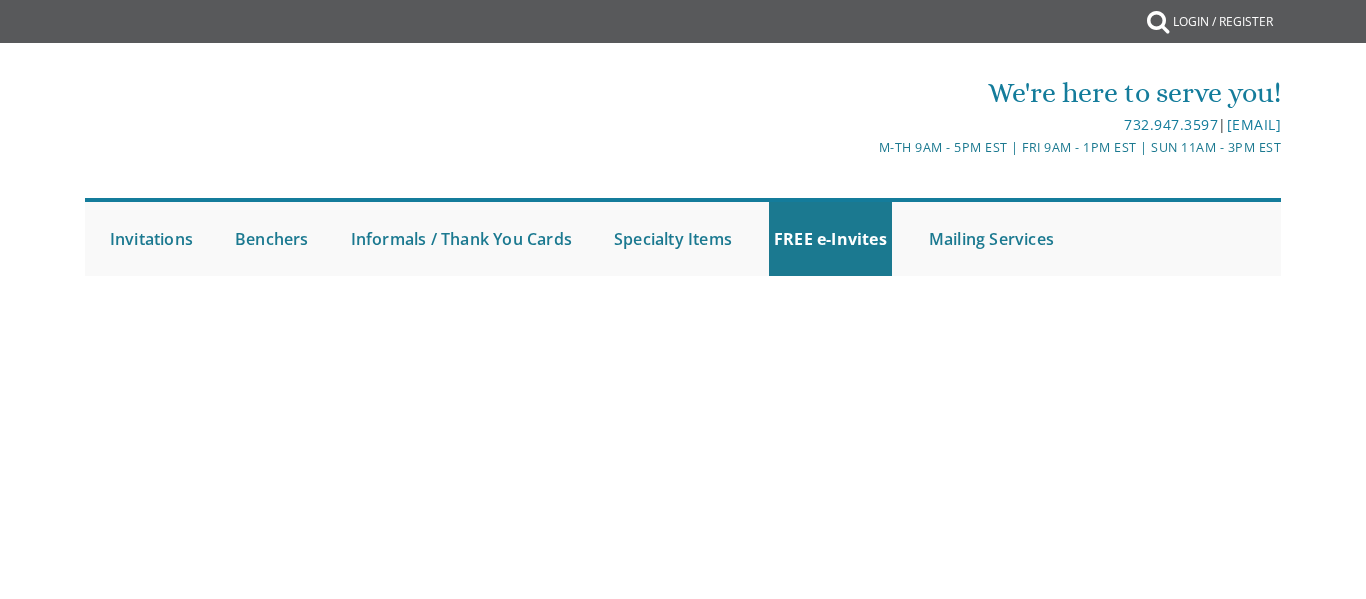 scroll, scrollTop: 0, scrollLeft: 0, axis: both 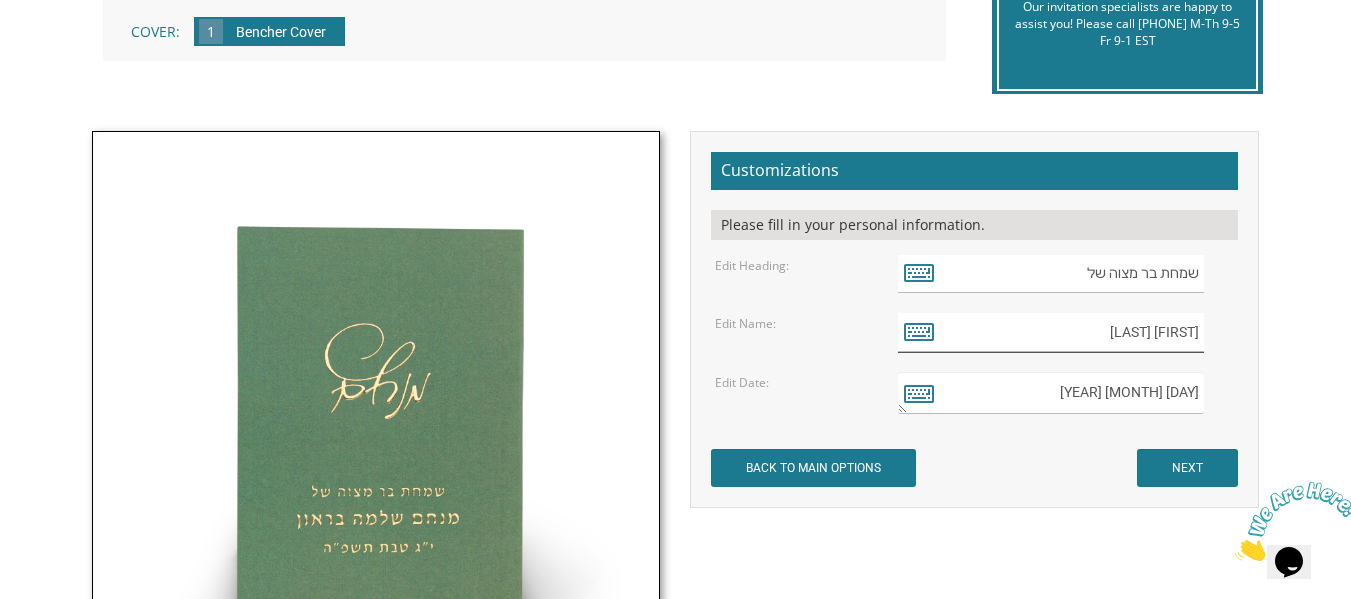 drag, startPoint x: 1081, startPoint y: 326, endPoint x: 1205, endPoint y: 343, distance: 125.1599 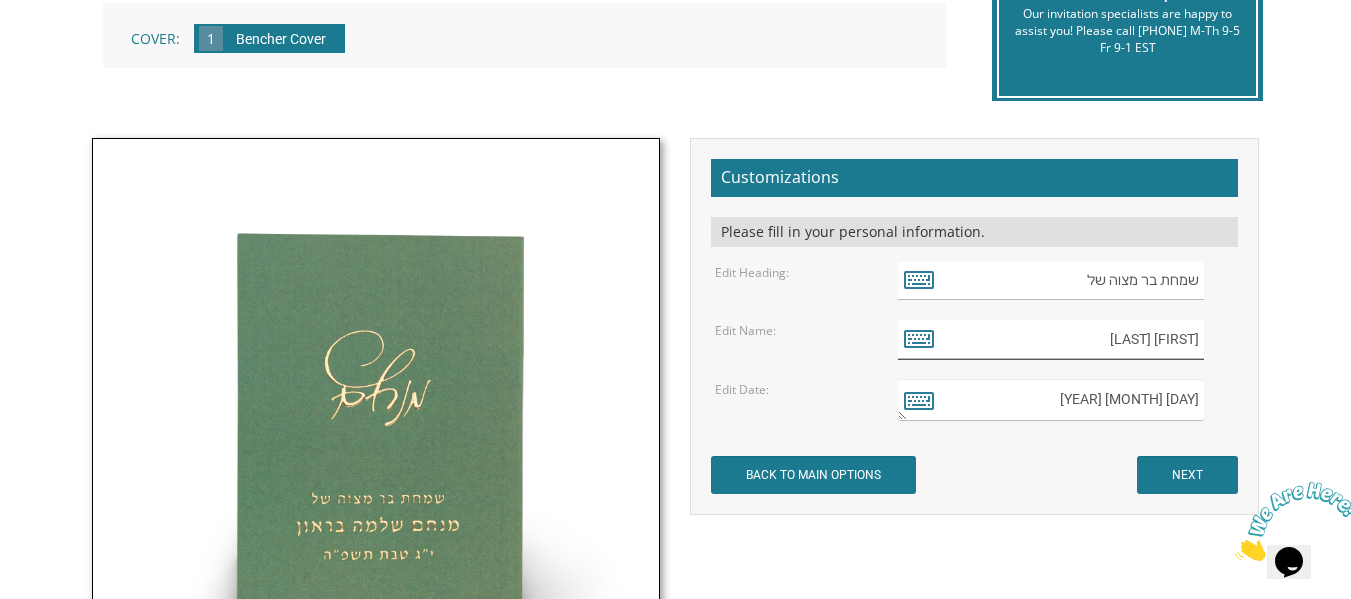 scroll, scrollTop: 524, scrollLeft: 0, axis: vertical 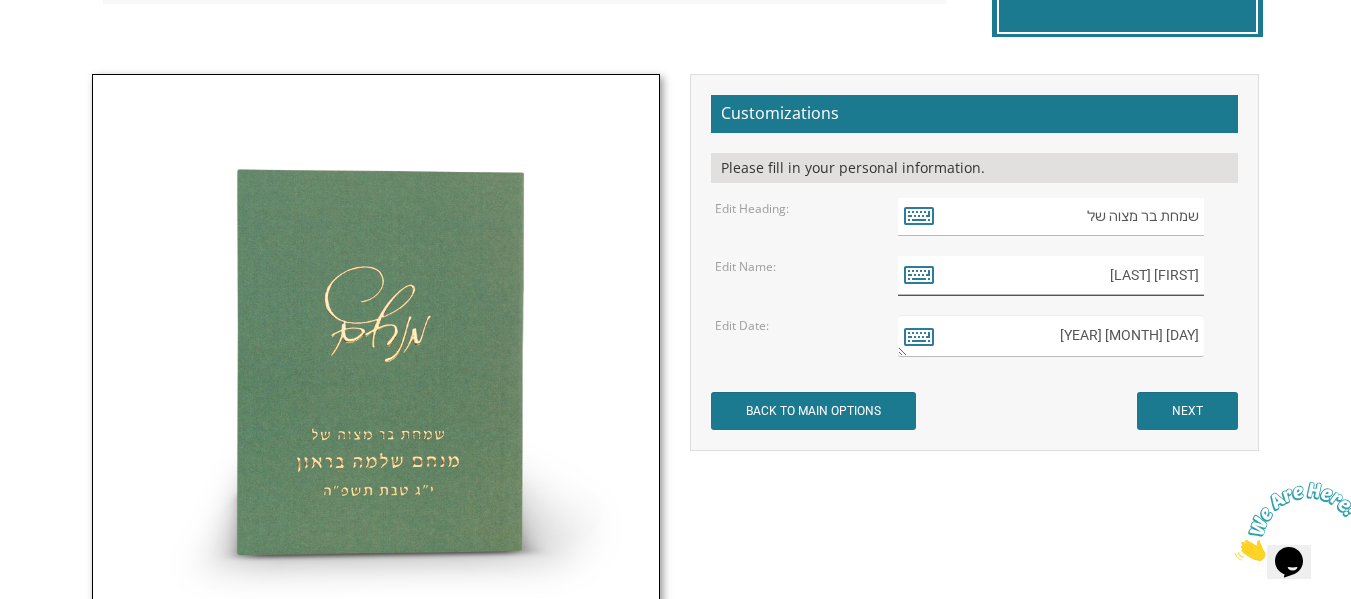 type on "I" 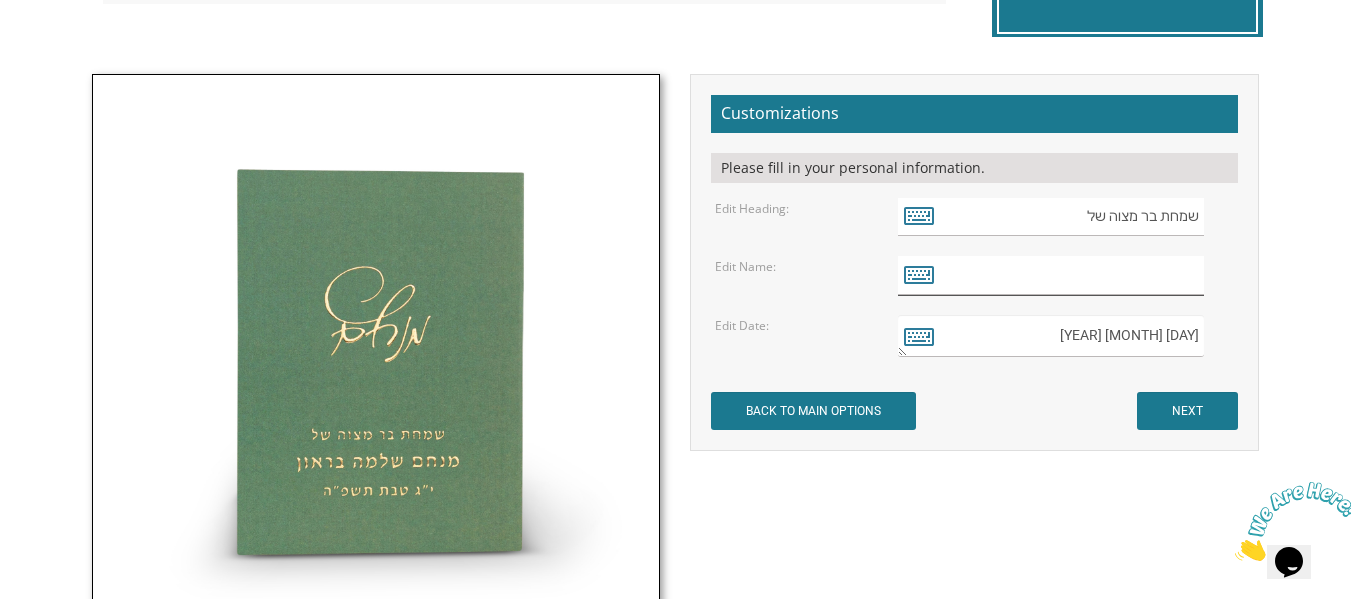 type on "j" 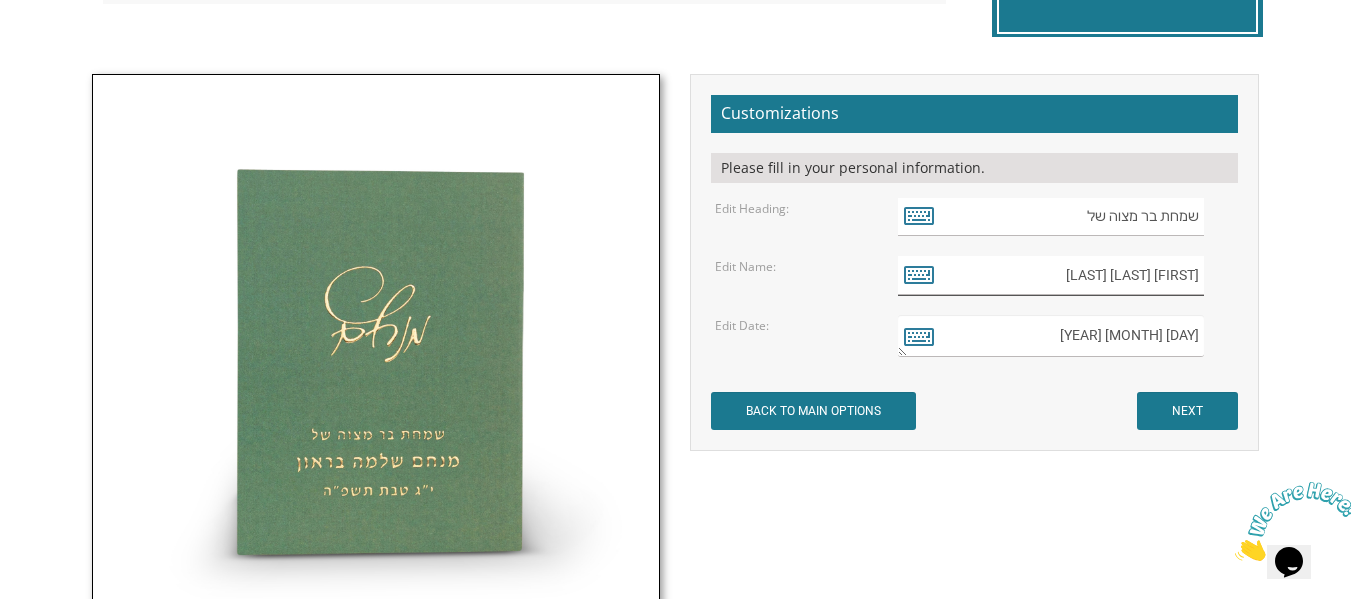 type on "[FIRST] [MIDDLE] [LAST]" 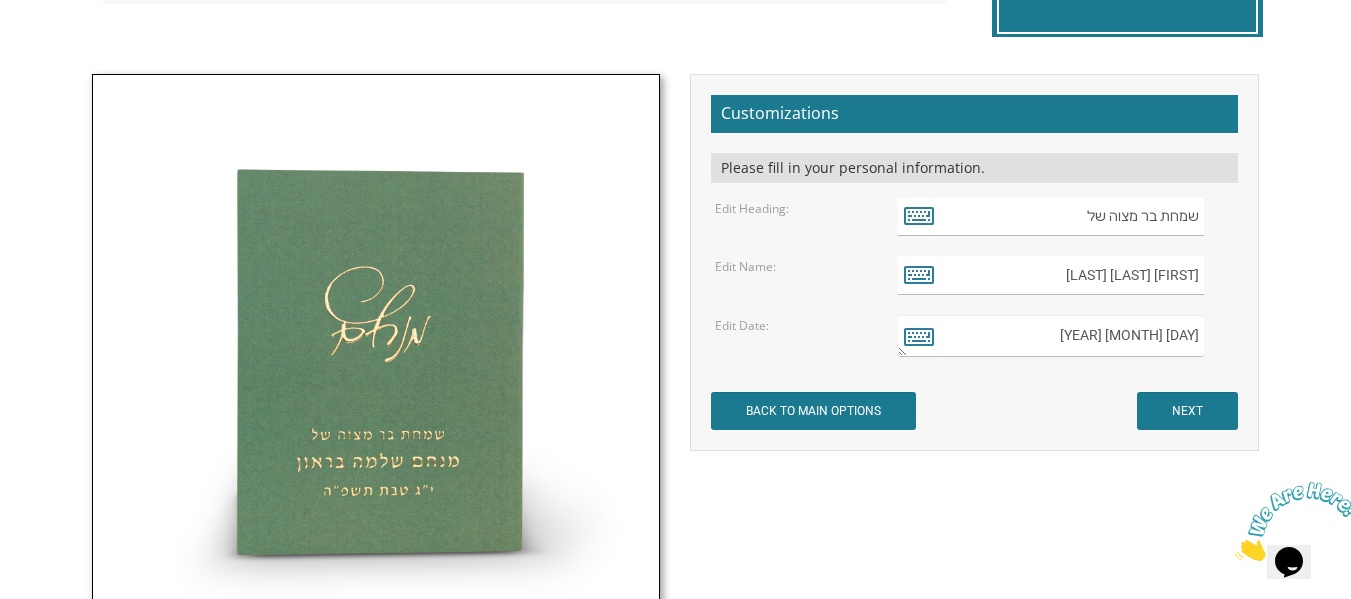 click on "יג טבת תשפה" at bounding box center (1051, 336) 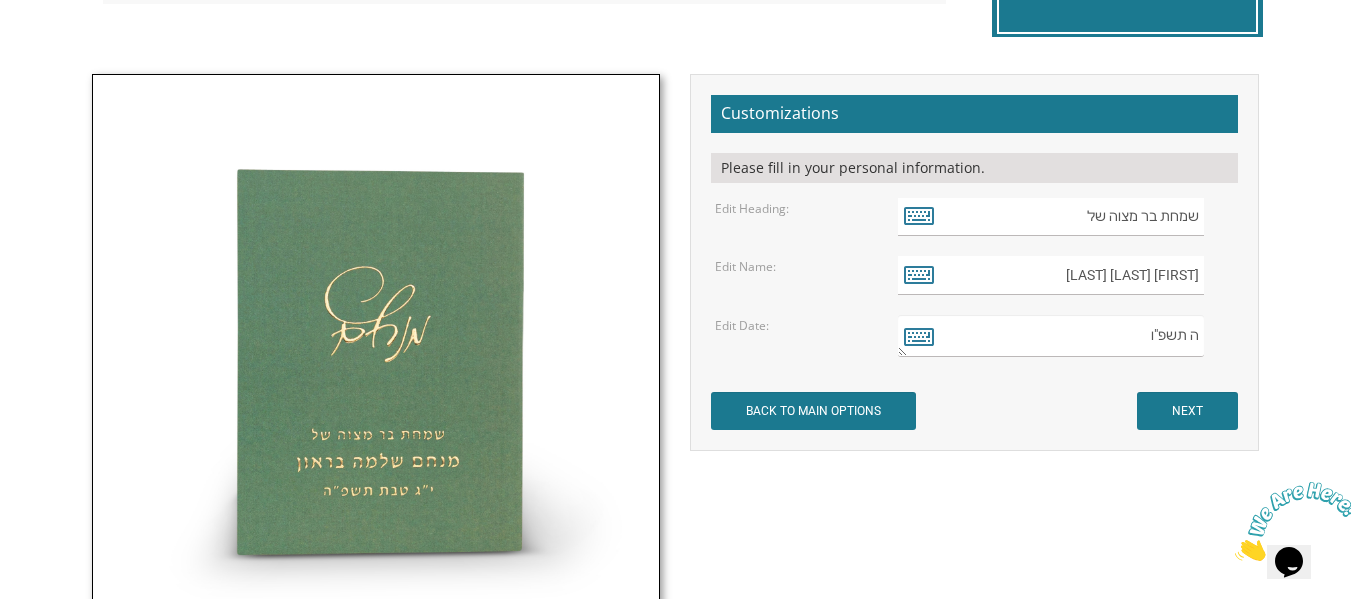 scroll, scrollTop: 0, scrollLeft: 0, axis: both 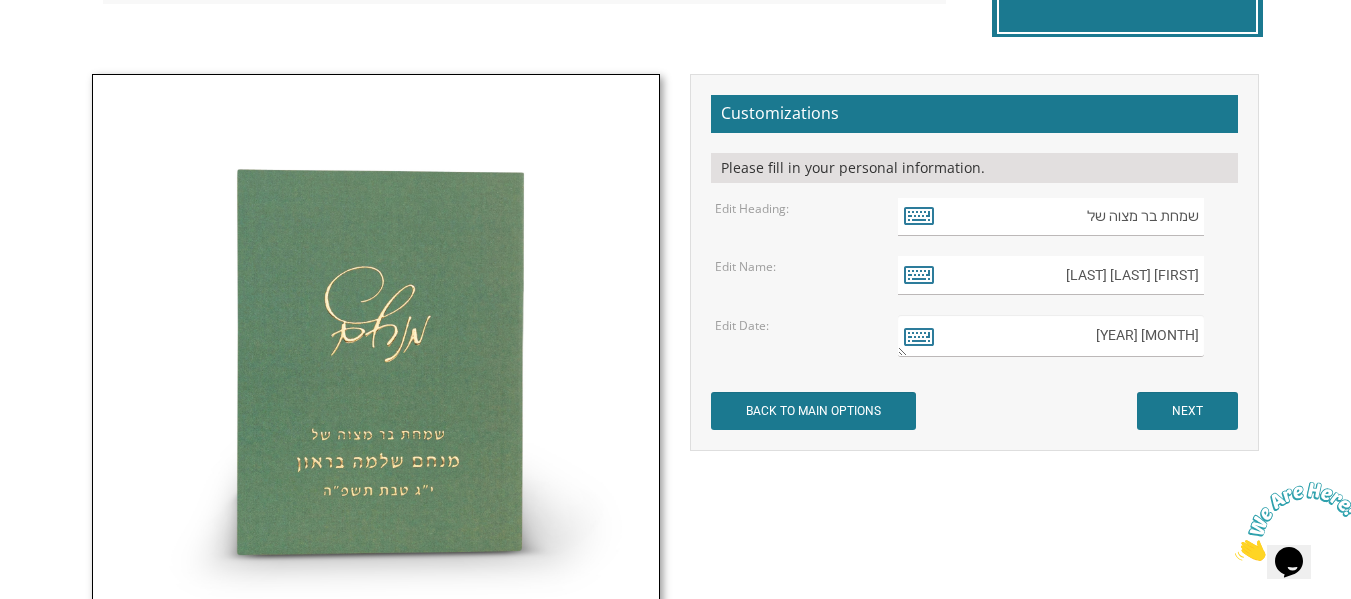 type on "[DATE]" 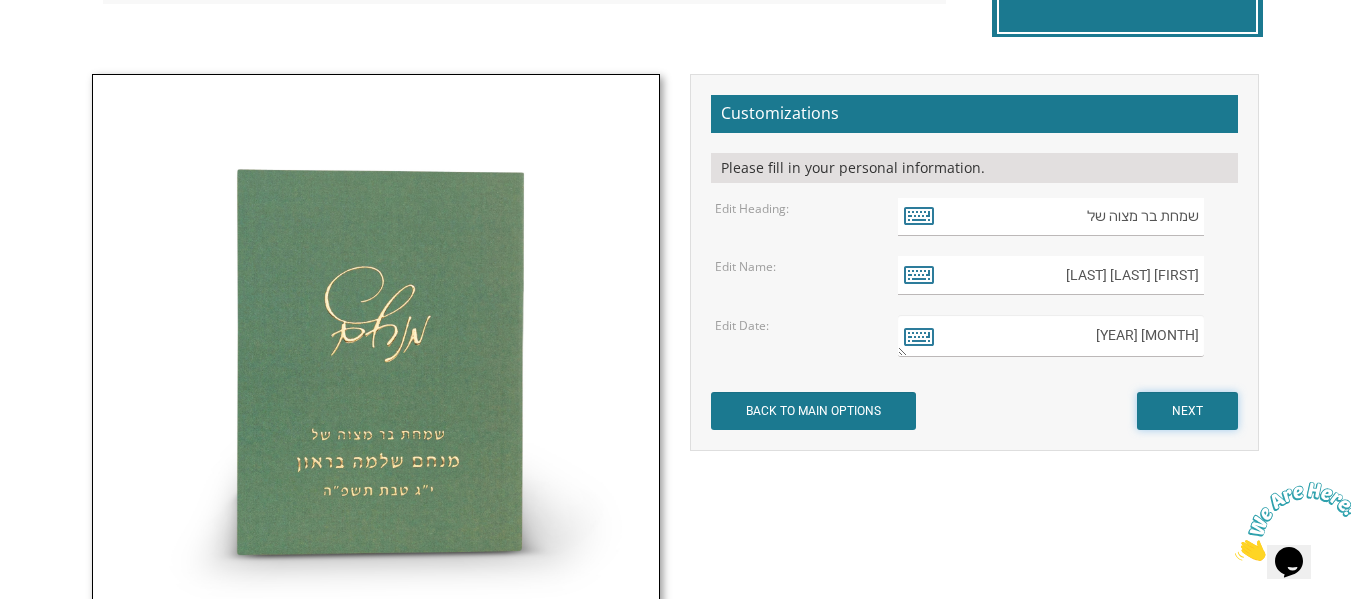 click on "NEXT" at bounding box center (1187, 411) 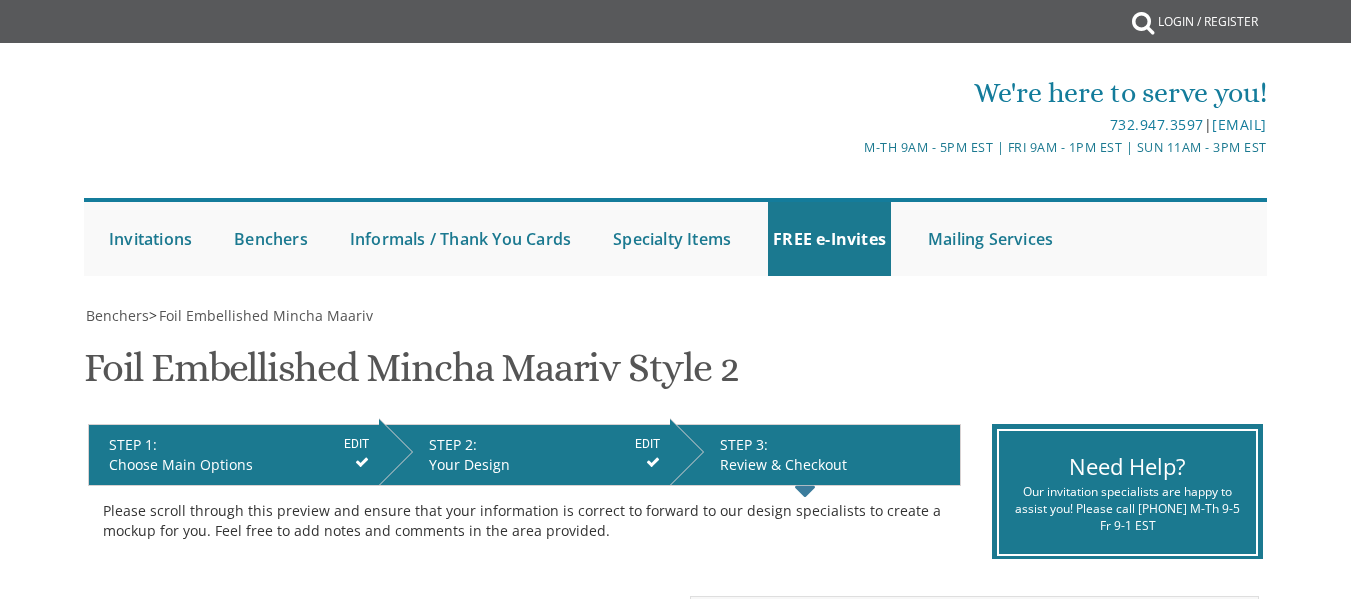 scroll, scrollTop: 0, scrollLeft: 0, axis: both 